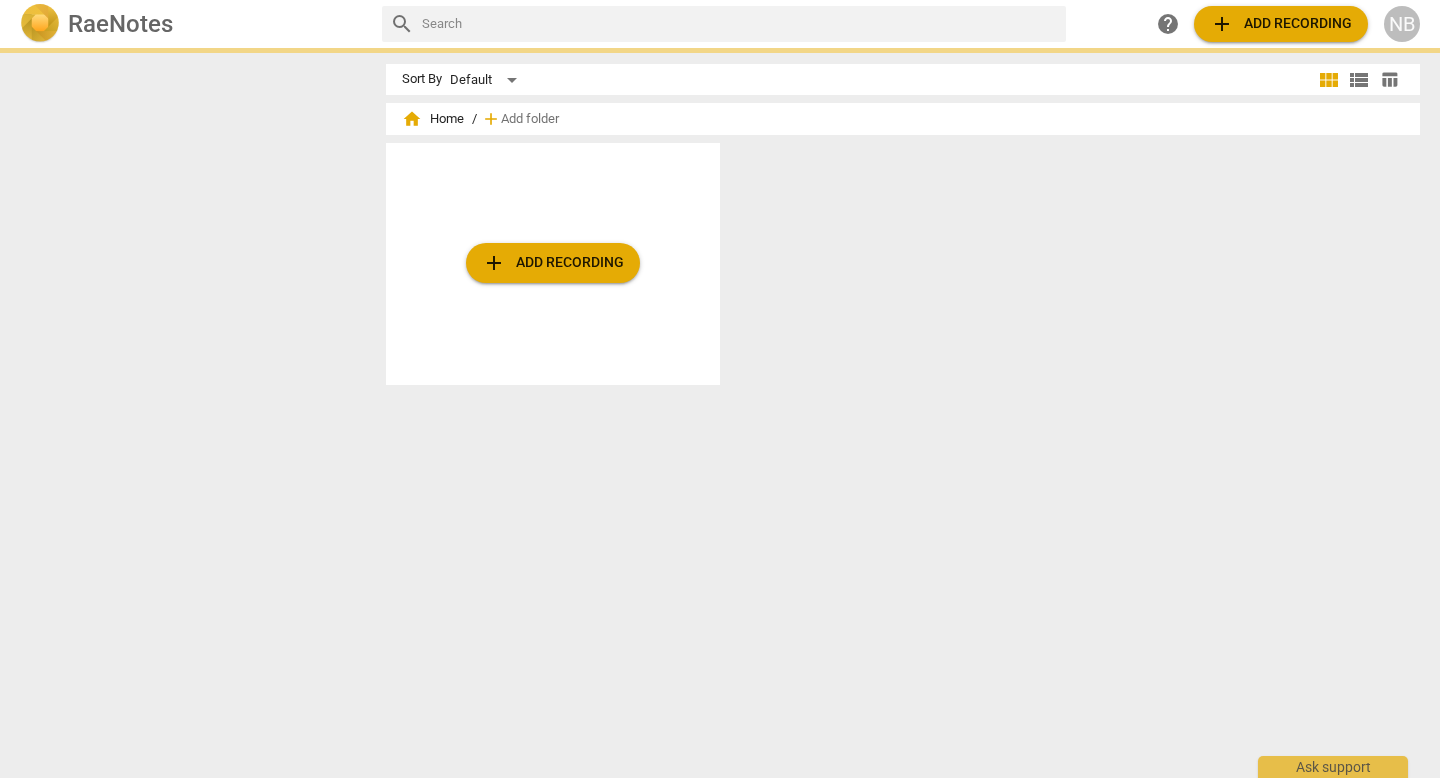 scroll, scrollTop: 0, scrollLeft: 0, axis: both 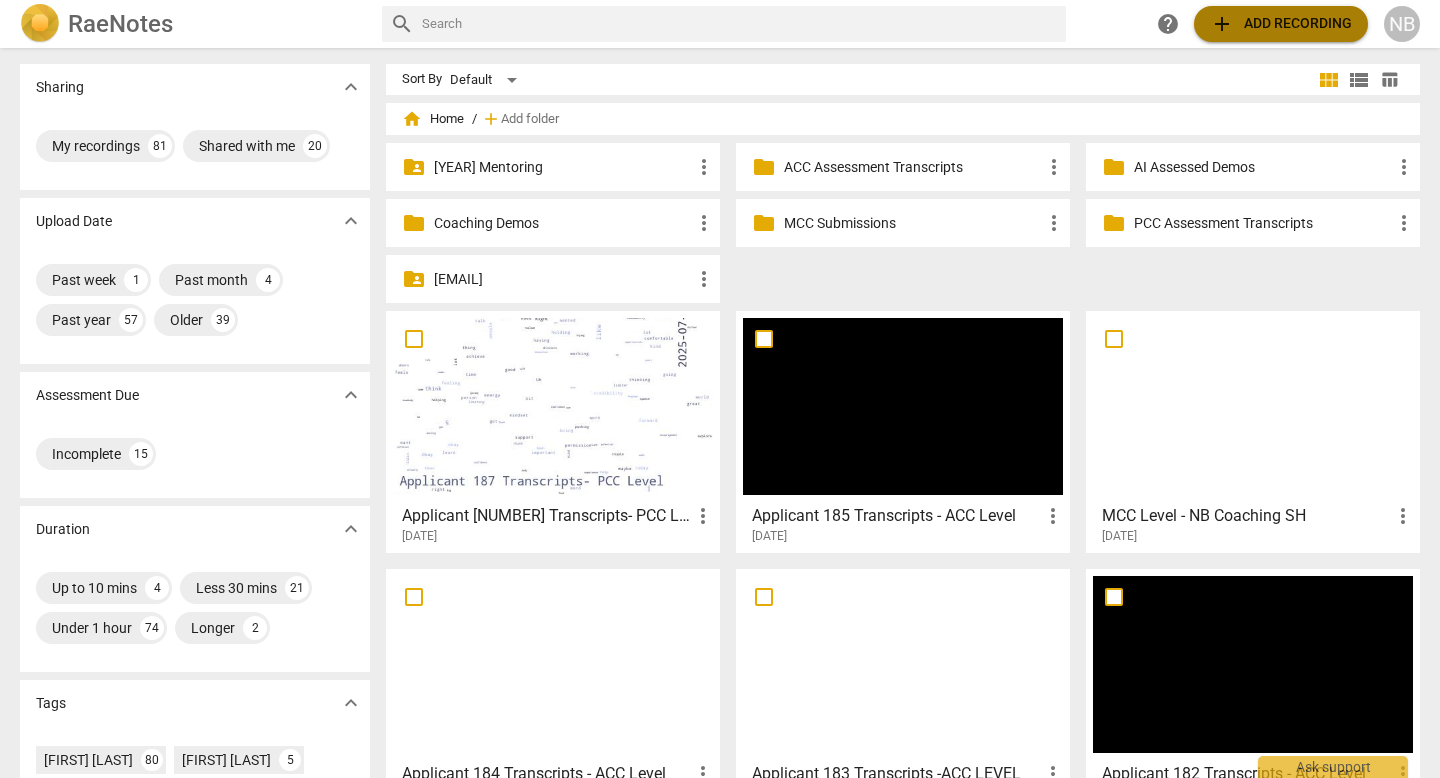 click on "add   Add recording" at bounding box center [1281, 24] 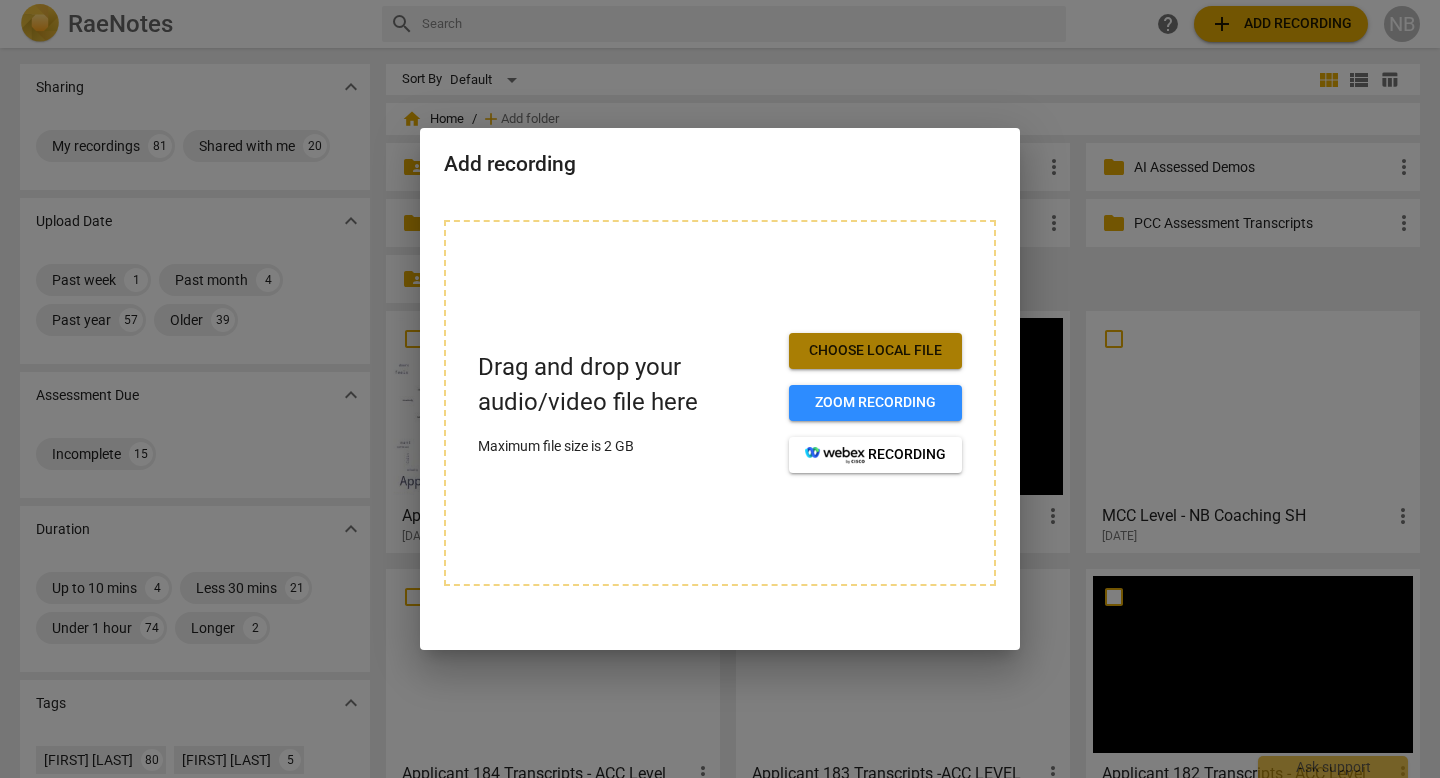 click on "Choose local file" at bounding box center (875, 351) 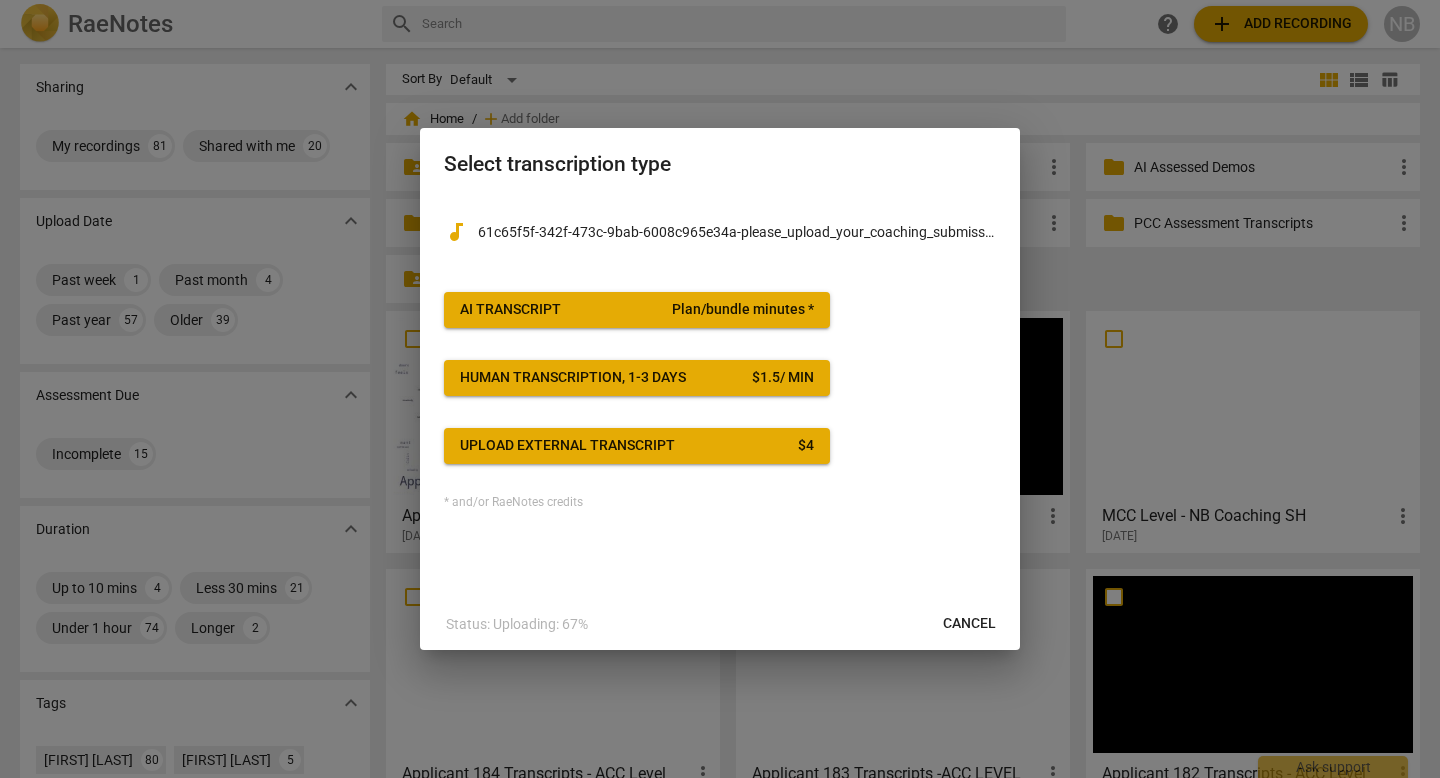 click on "AI Transcript Plan/bundle minutes *" at bounding box center [637, 310] 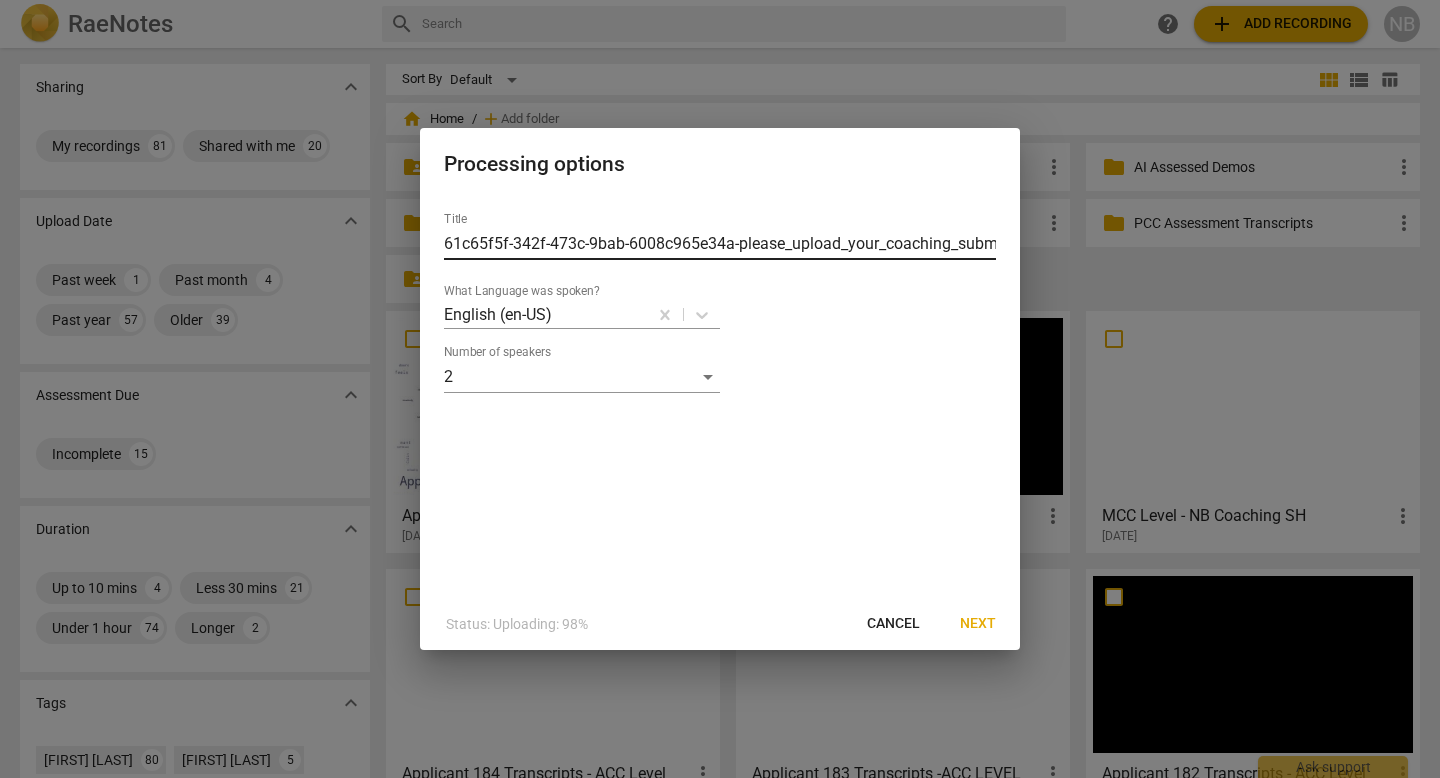 click on "61c65f5f-342f-473c-9bab-6008c965e34a-please_upload_your_coaching_submission-[NAME]_CA_performance_eval_recording" at bounding box center (720, 244) 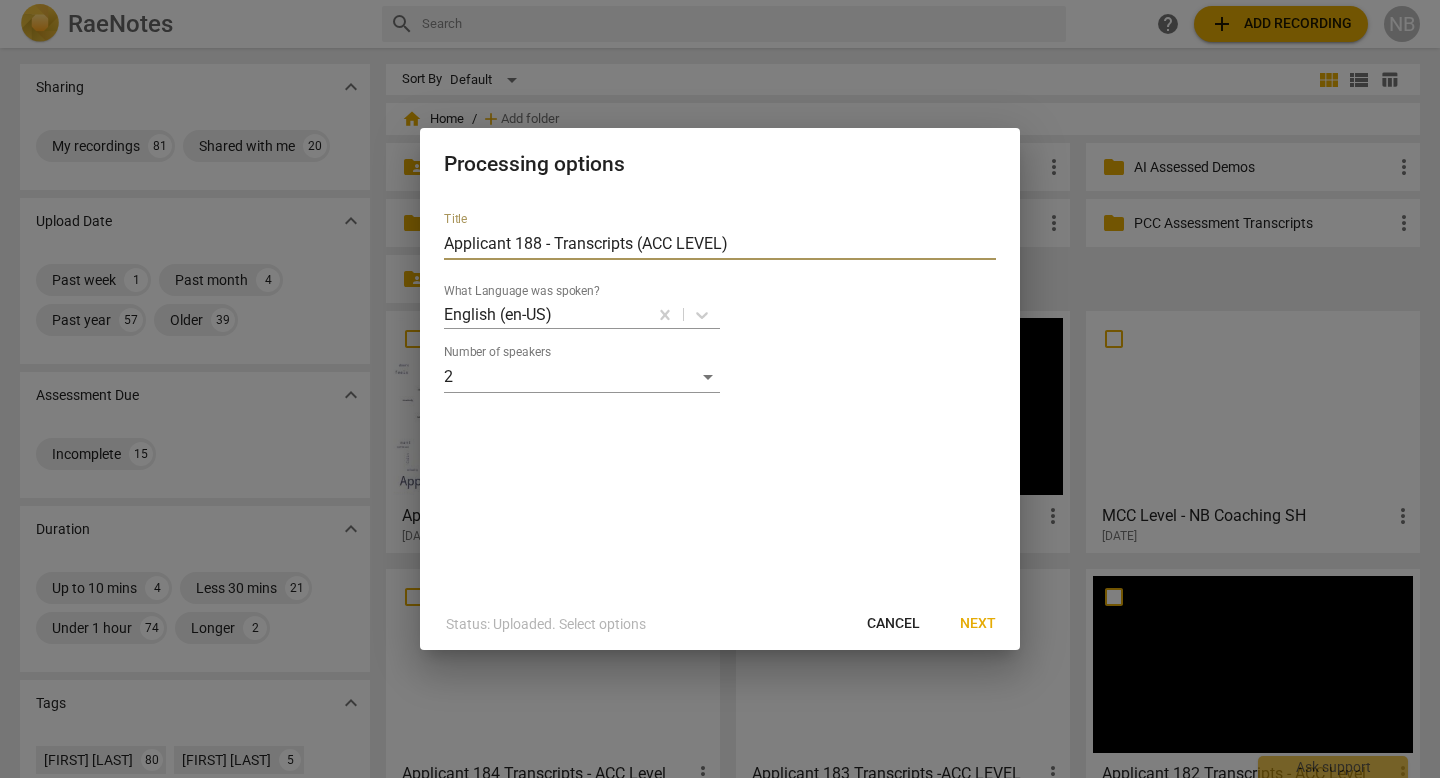 type on "Applicant 188 - Transcripts (ACC LEVEL)" 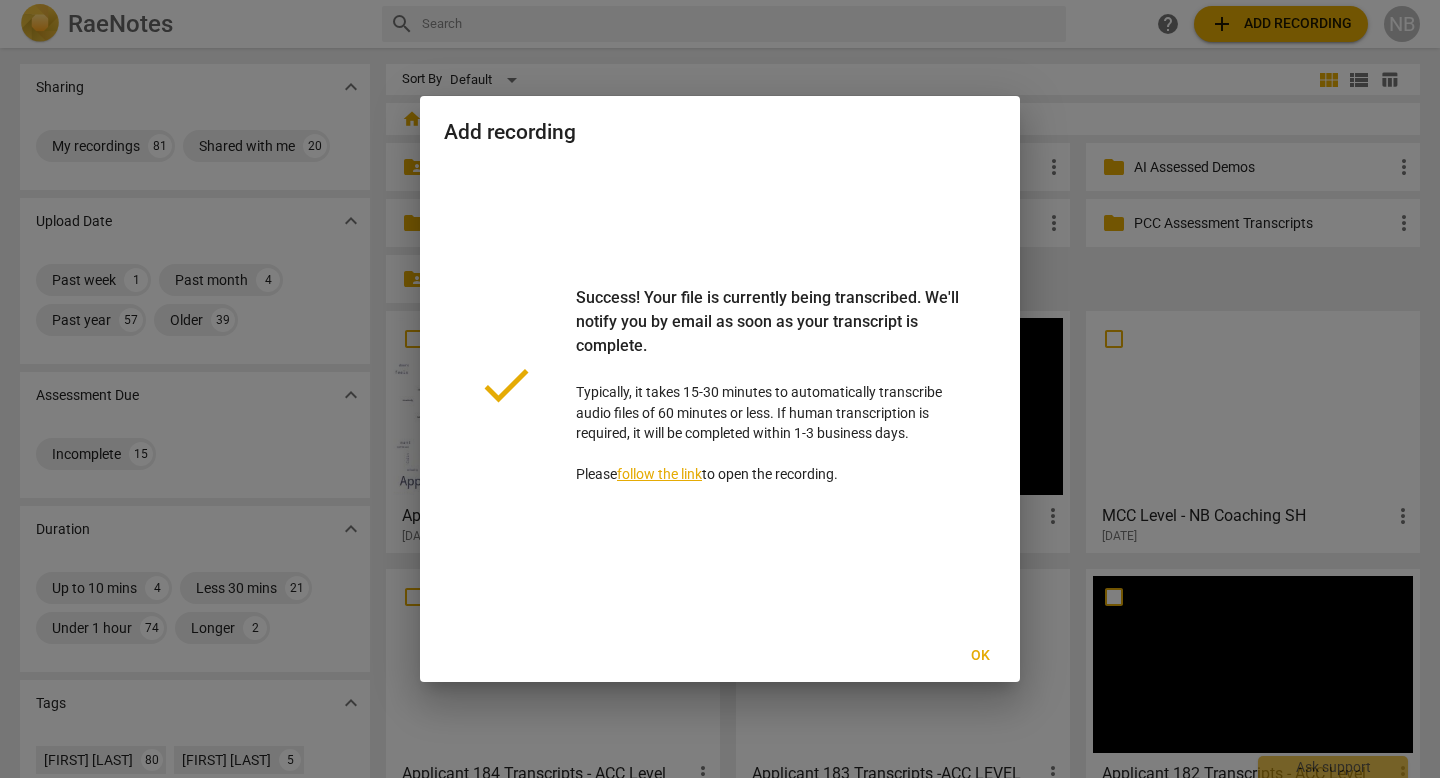 click on "Ok" at bounding box center (980, 656) 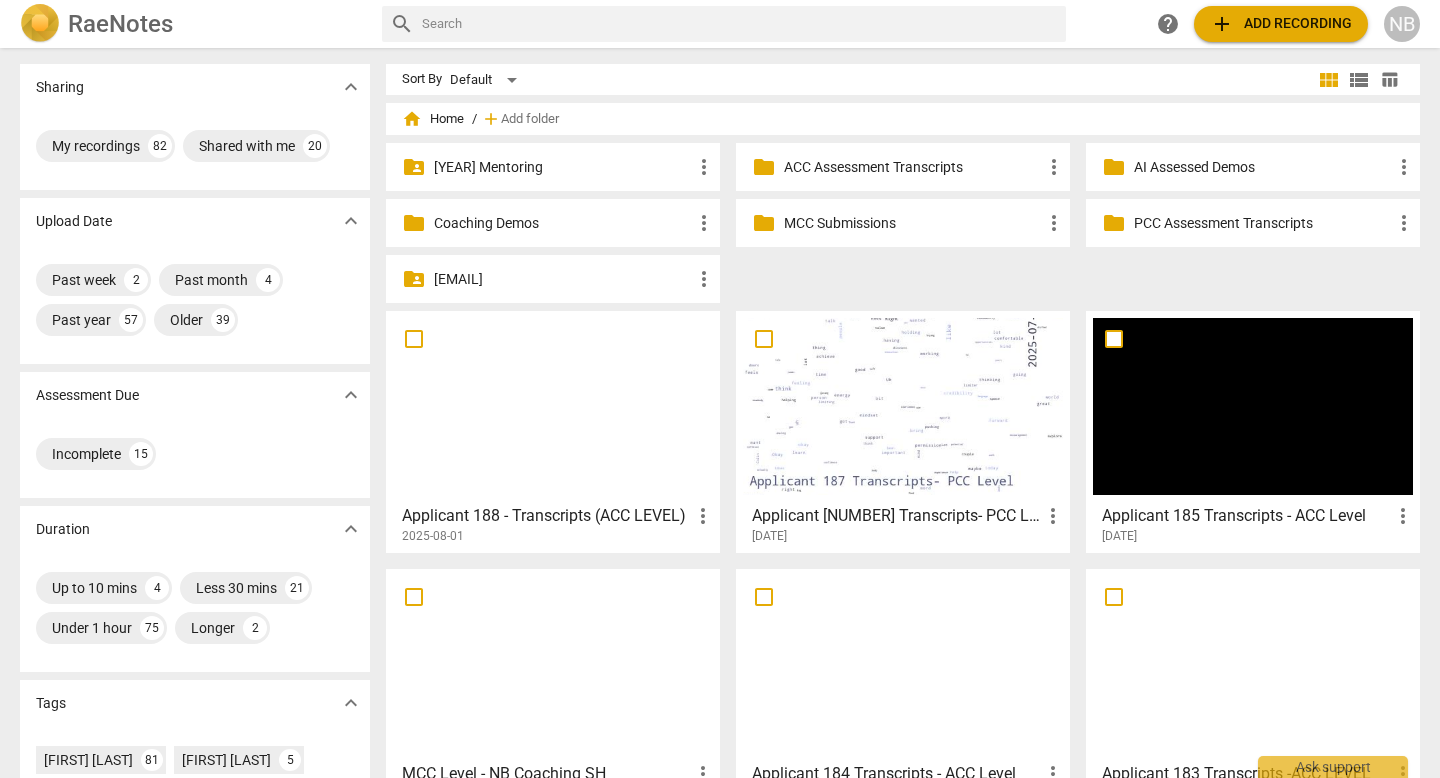click at bounding box center [553, 406] 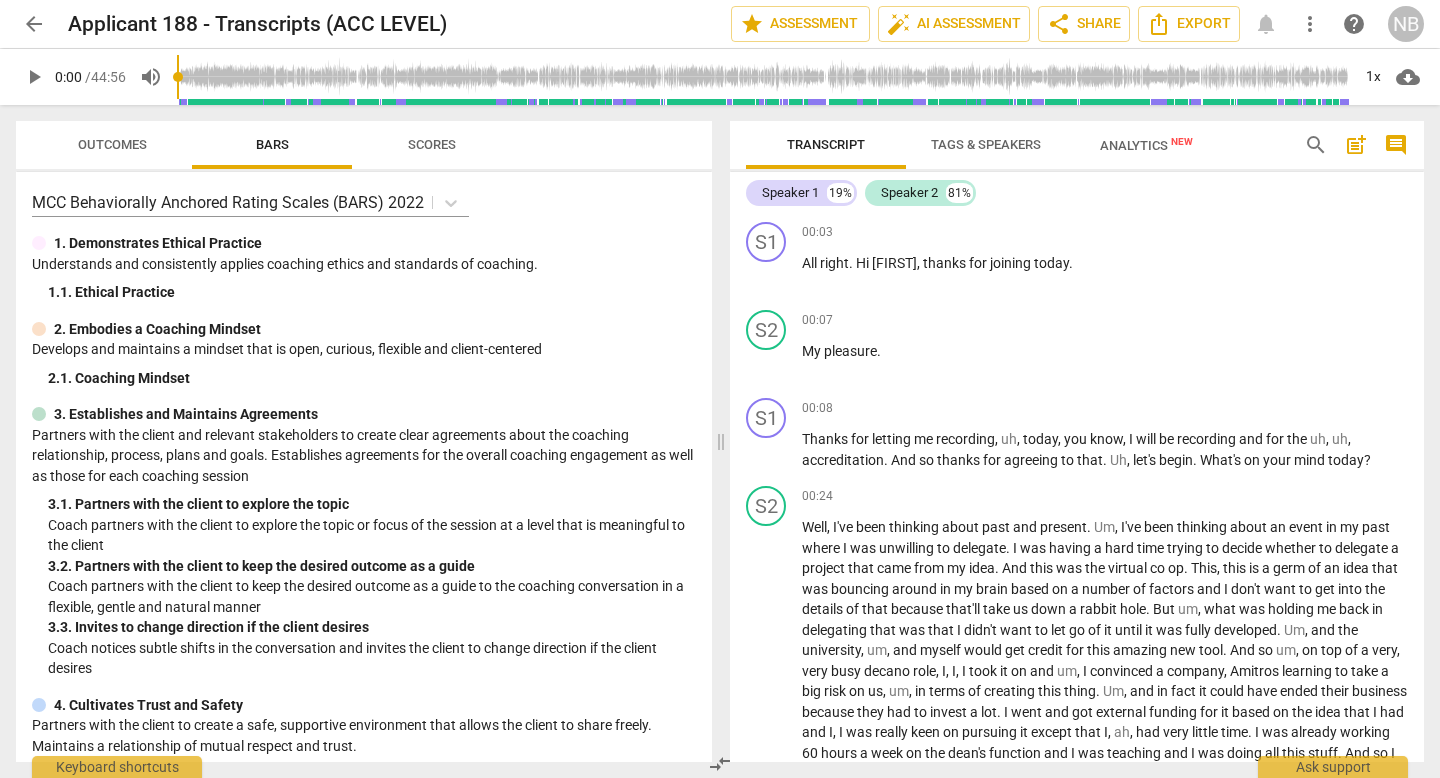 click on "Tags & Speakers" at bounding box center [986, 144] 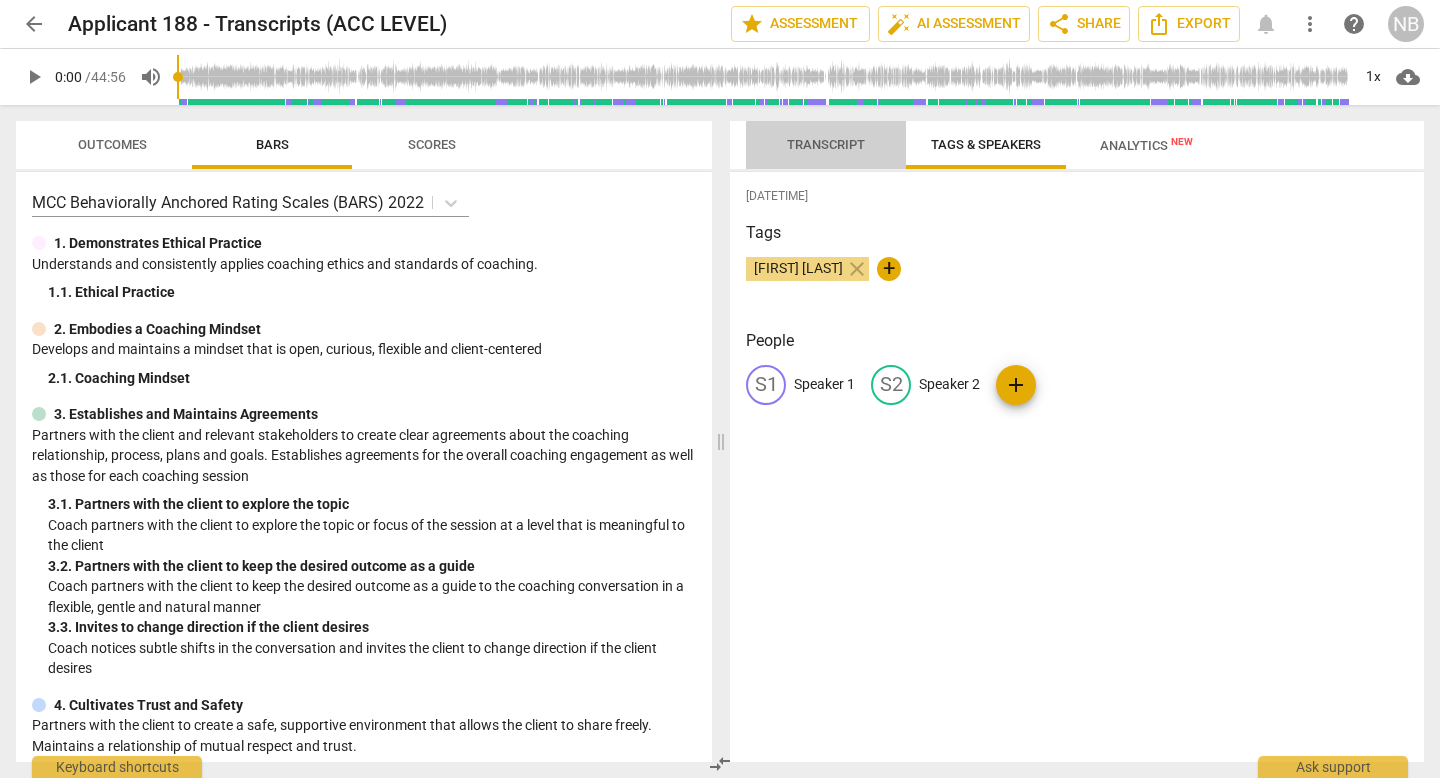 click on "Transcript" at bounding box center [826, 145] 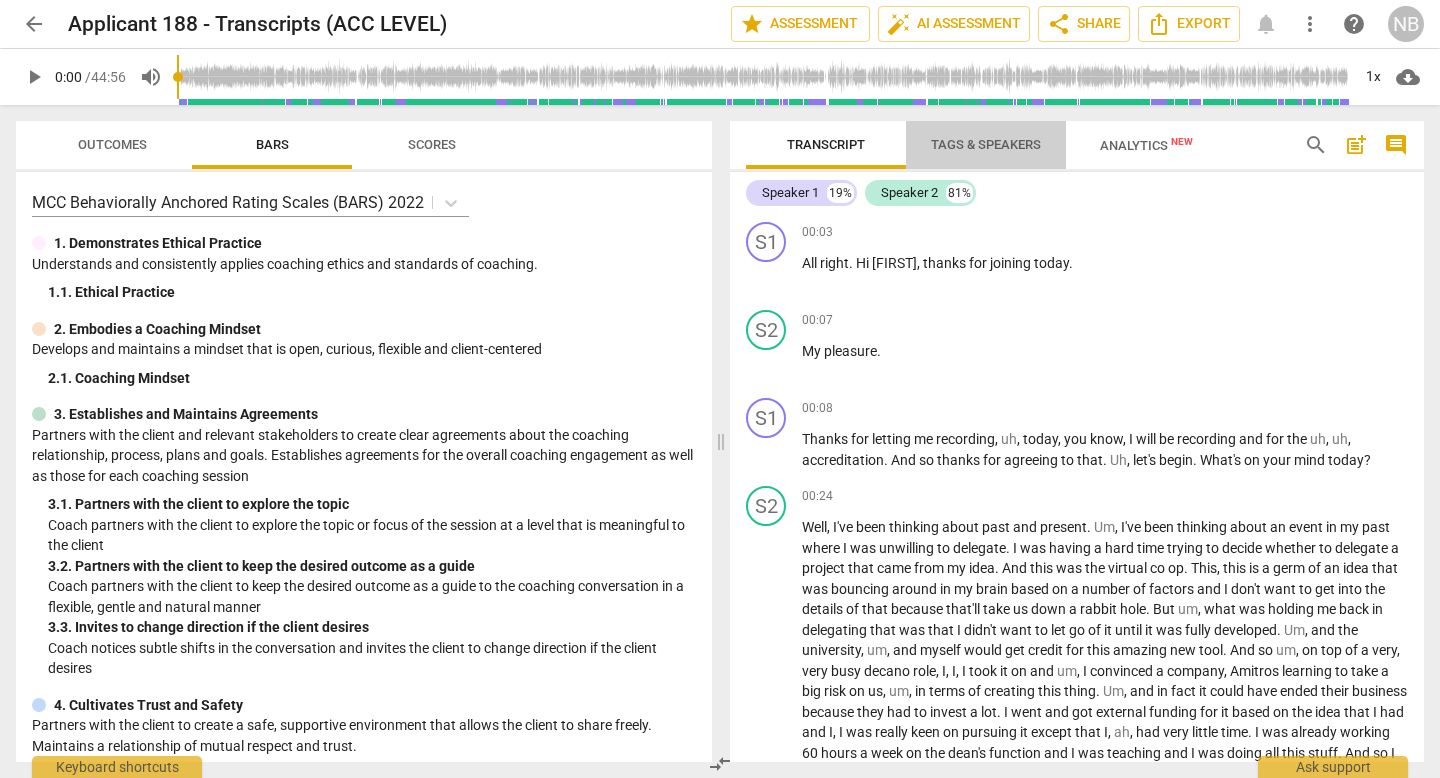 click on "Tags & Speakers" at bounding box center [986, 144] 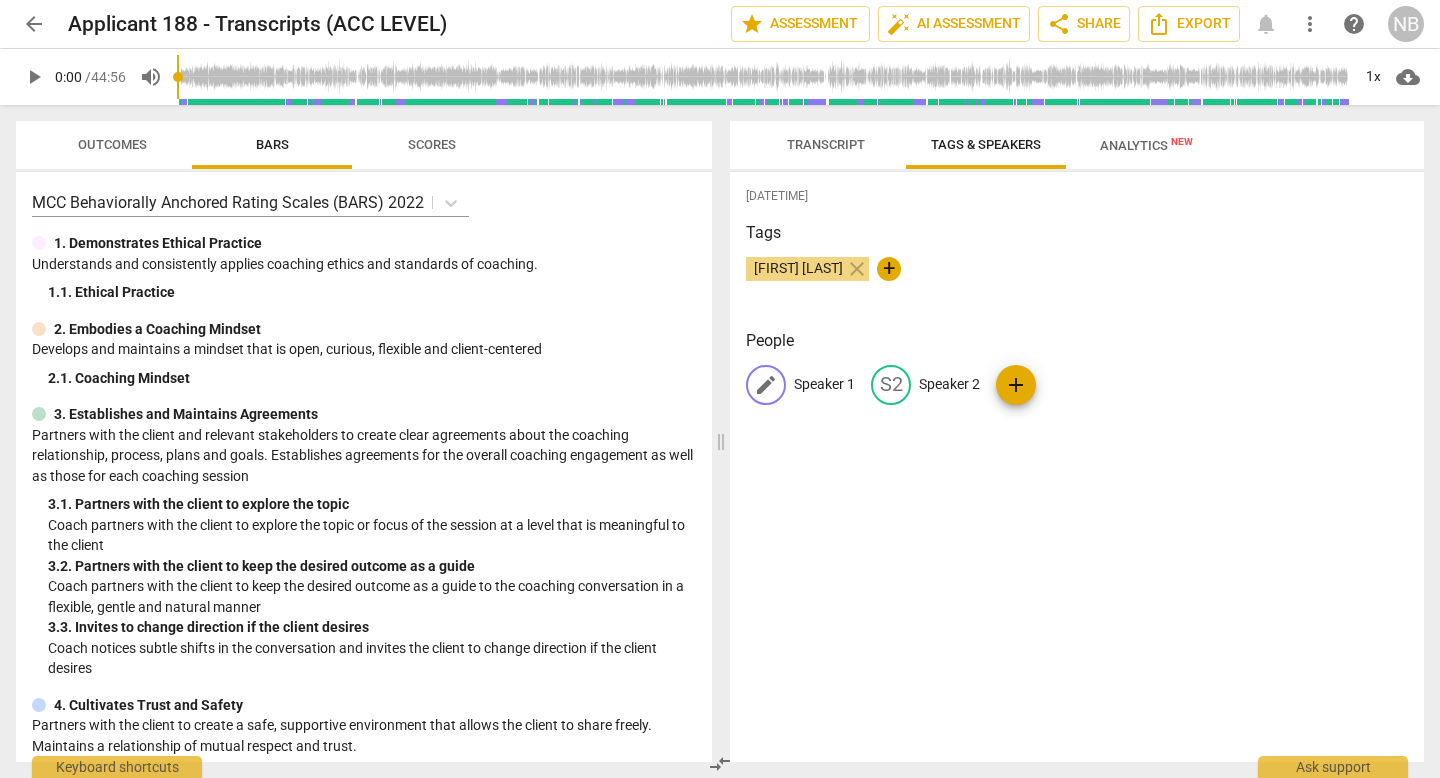 click on "Speaker 1" at bounding box center [824, 384] 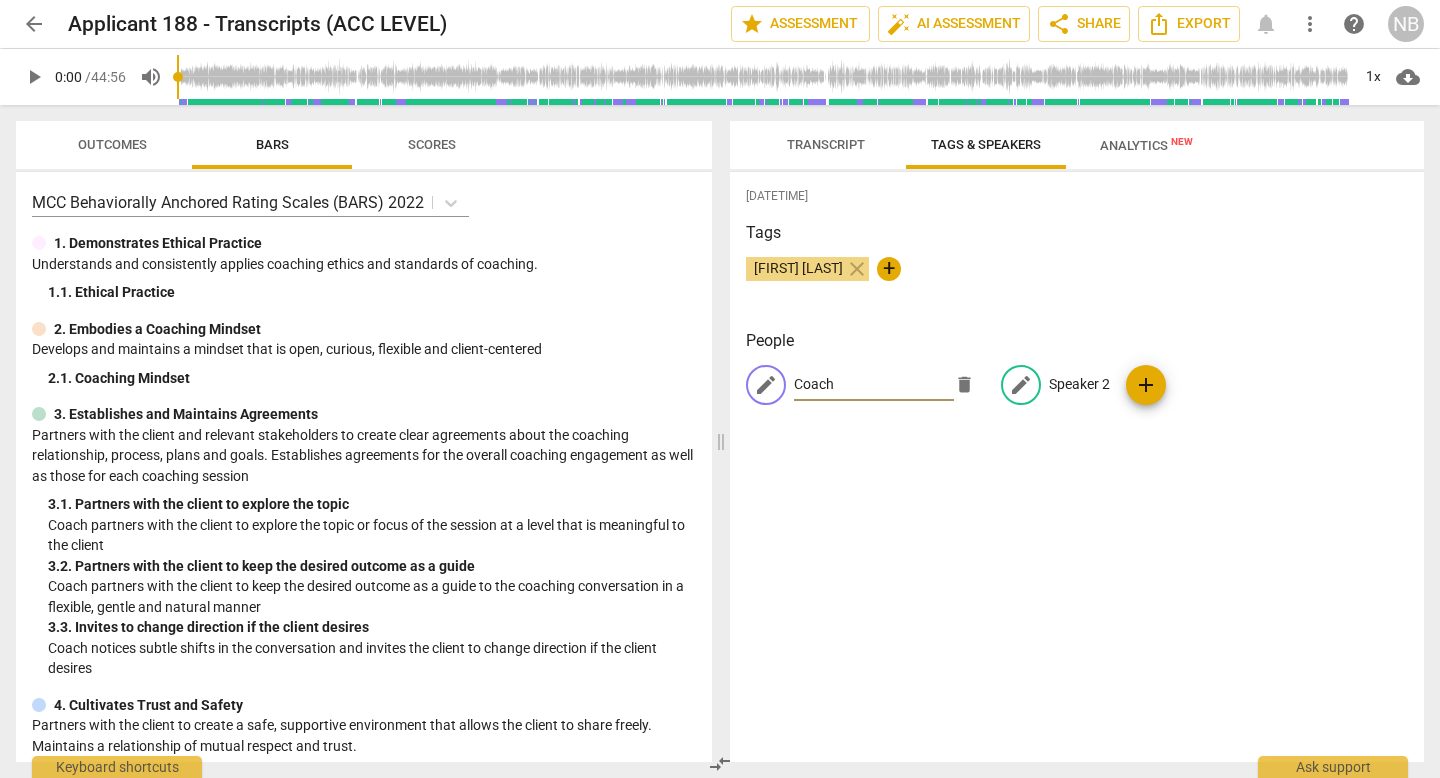 type on "Coach" 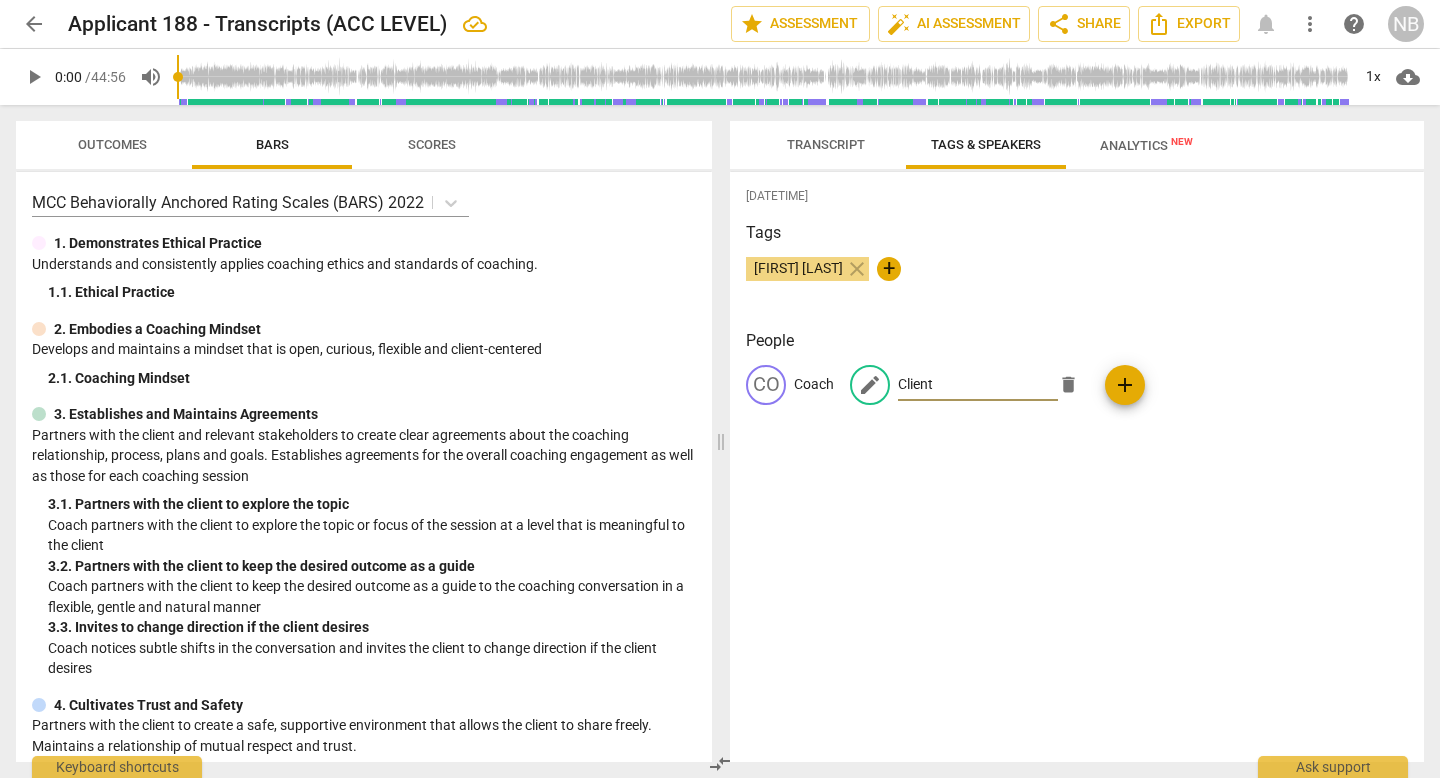type on "Client" 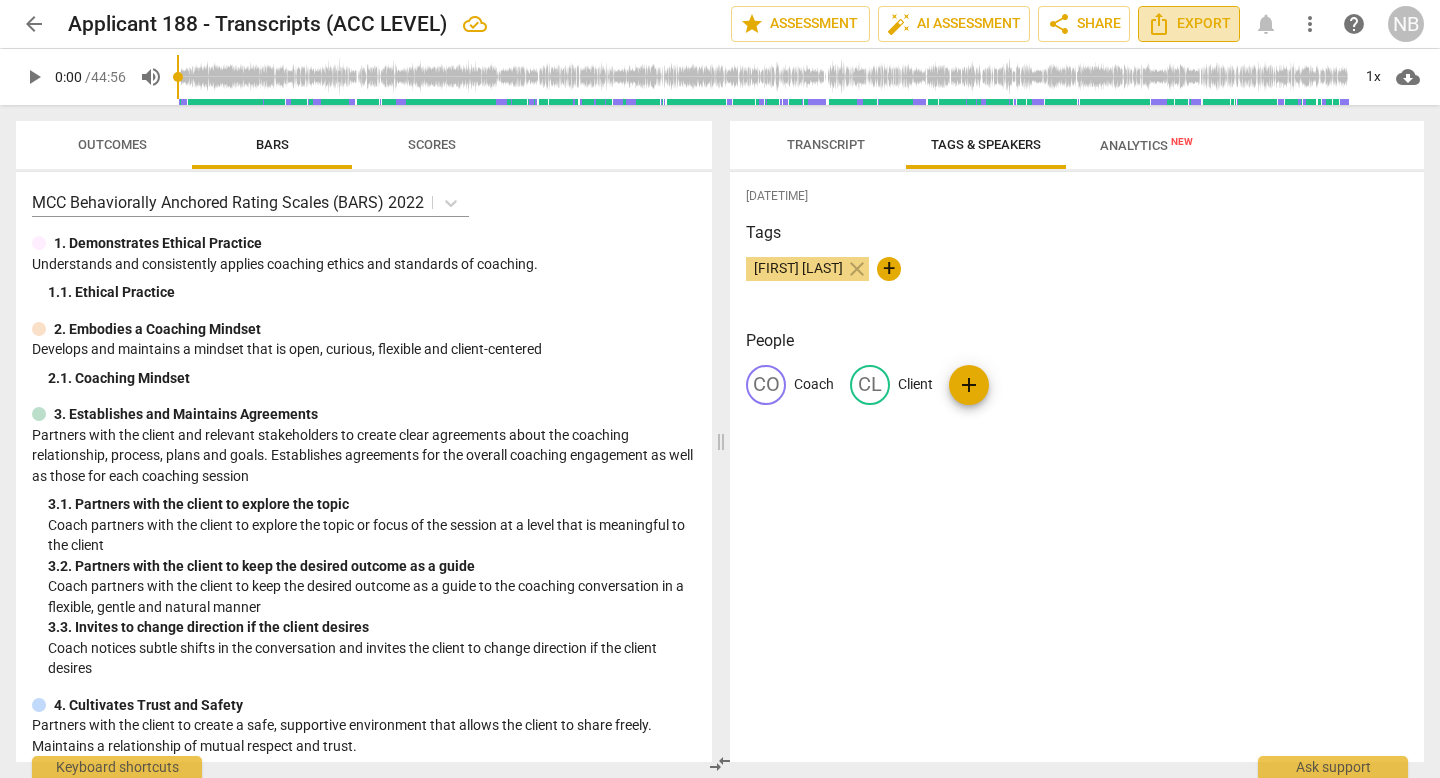 click on "Export" at bounding box center [1189, 24] 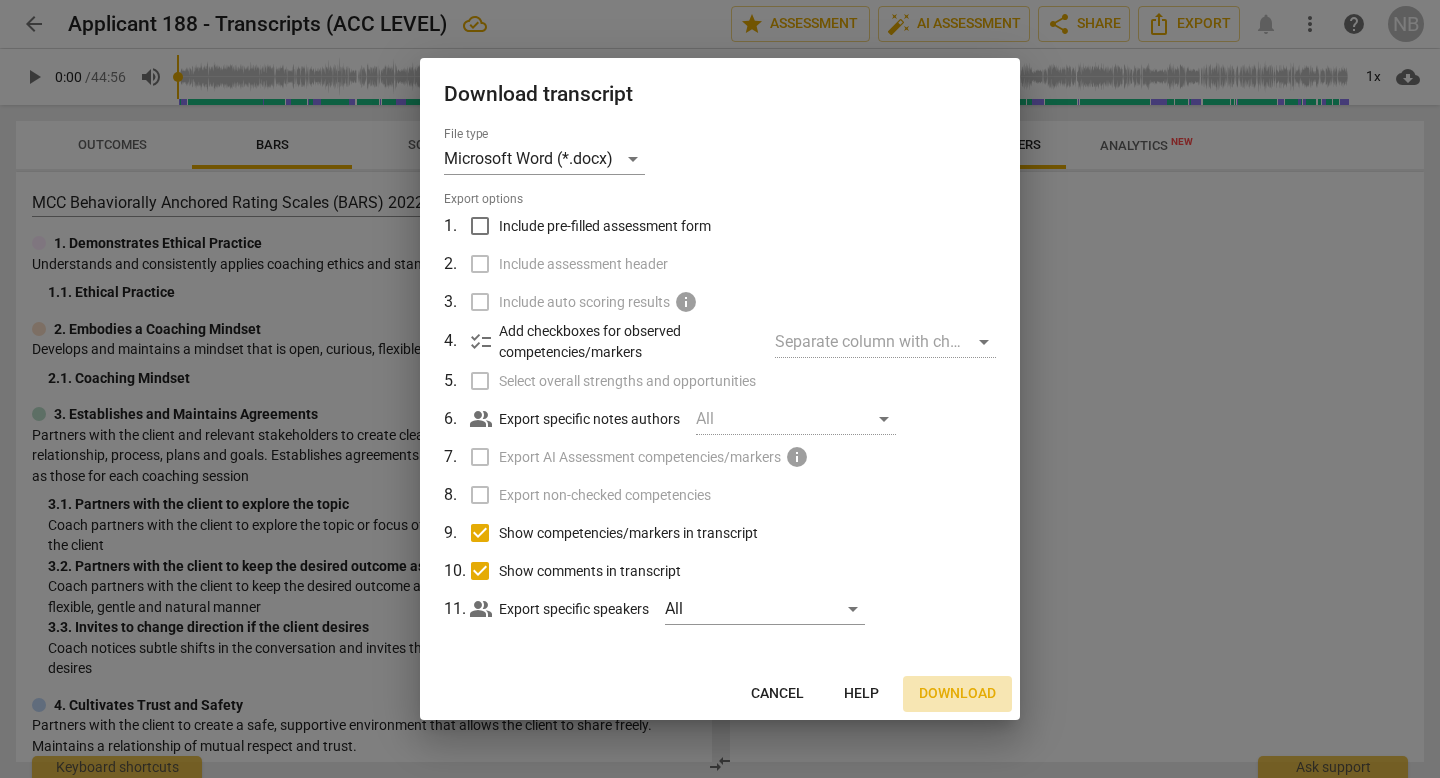click on "Download" at bounding box center [957, 694] 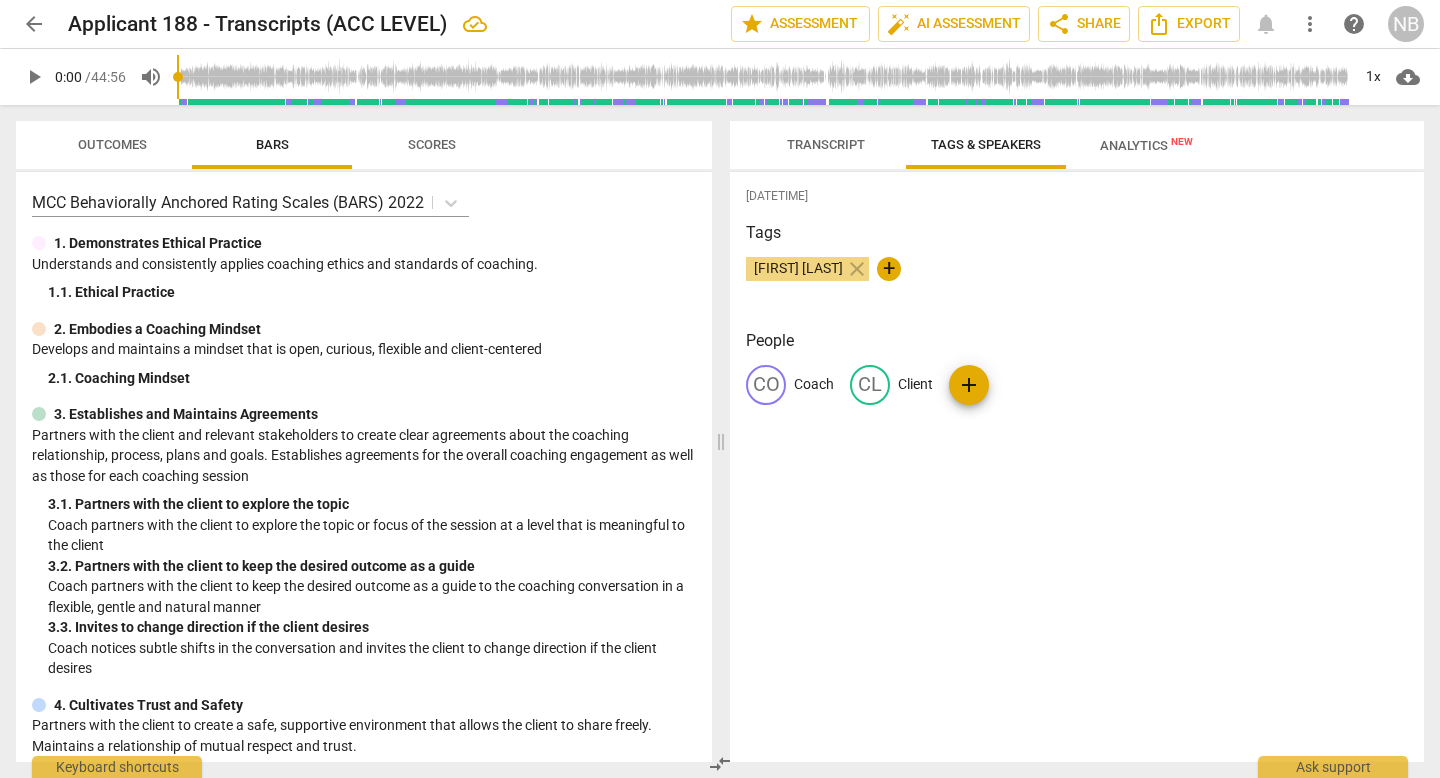 click on "Transcript Tags & Speakers Analytics New Coach 19% Client 81% CO play_arrow pause 00:03 + Add competency keyboard_arrow_right All right . Hi [FIRST], thanks for joining today . CL play_arrow pause 00:07 + Add competency keyboard_arrow_right My pleasure . CO play_arrow pause 00:08 + Add competency keyboard_arrow_right Thanks for letting me recording , uh , today , you know , I will be recording and for the uh , uh , accreditation . And so thanks for agreeing to that . Uh , let's begin . What's on your mind today ? CL play_arrow pause 00:24 + Add competency keyboard_arrow_right Well , I've been thinking about past and present . Um , I've been thinking about an event in my past where I was unwilling to delegate . I was having a hard time trying to decide whether to delegate a project that came from my idea . And this was the virtual" at bounding box center [1081, 441] 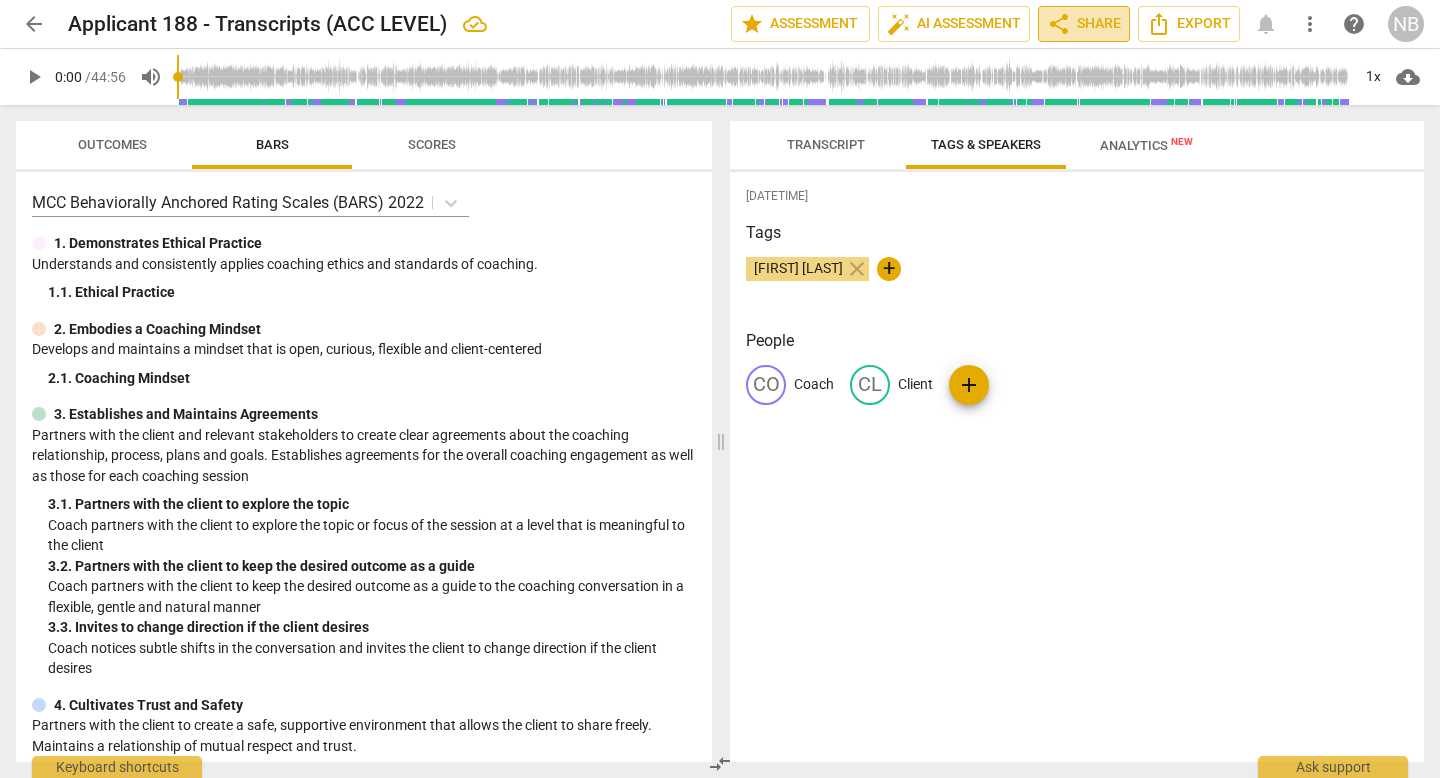 click on "share    Share" at bounding box center [1084, 24] 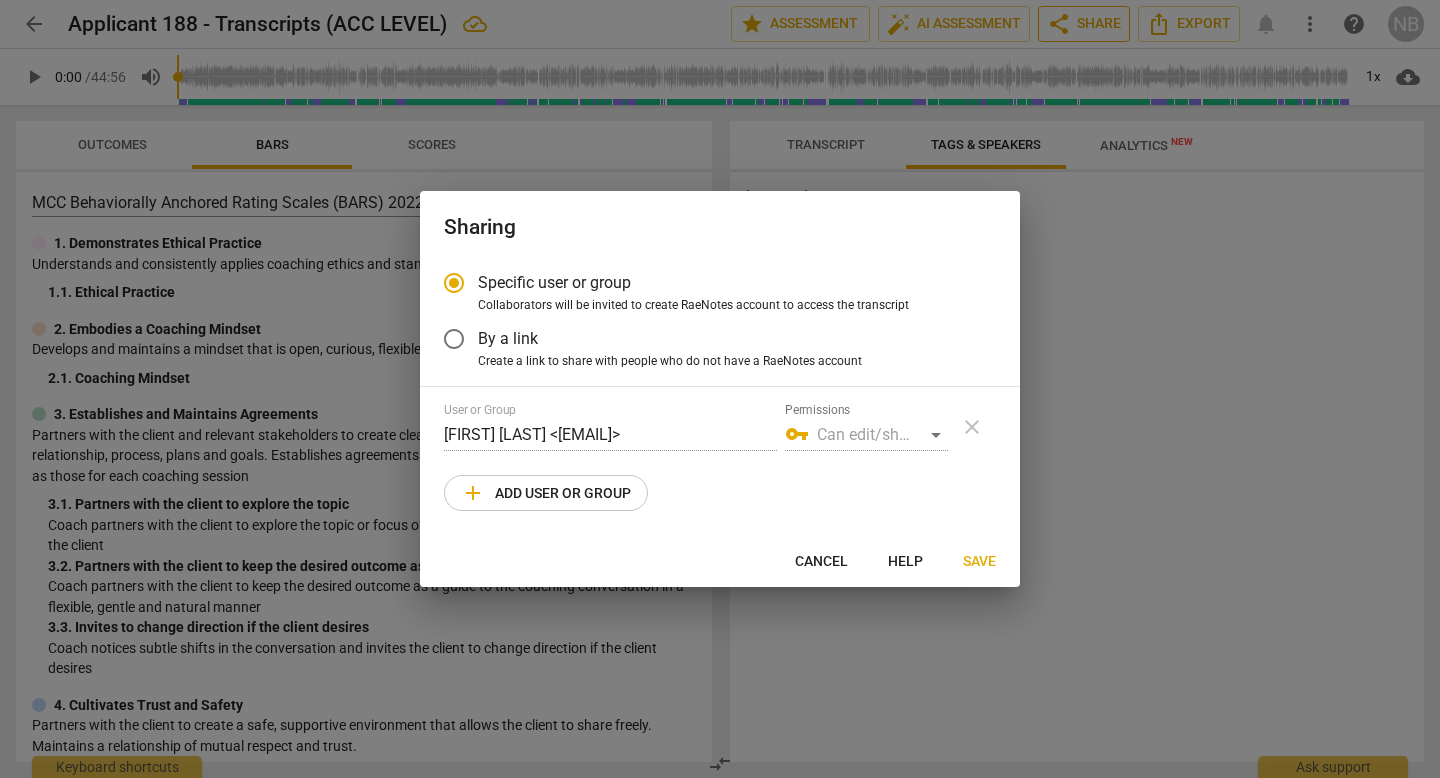 radio on "false" 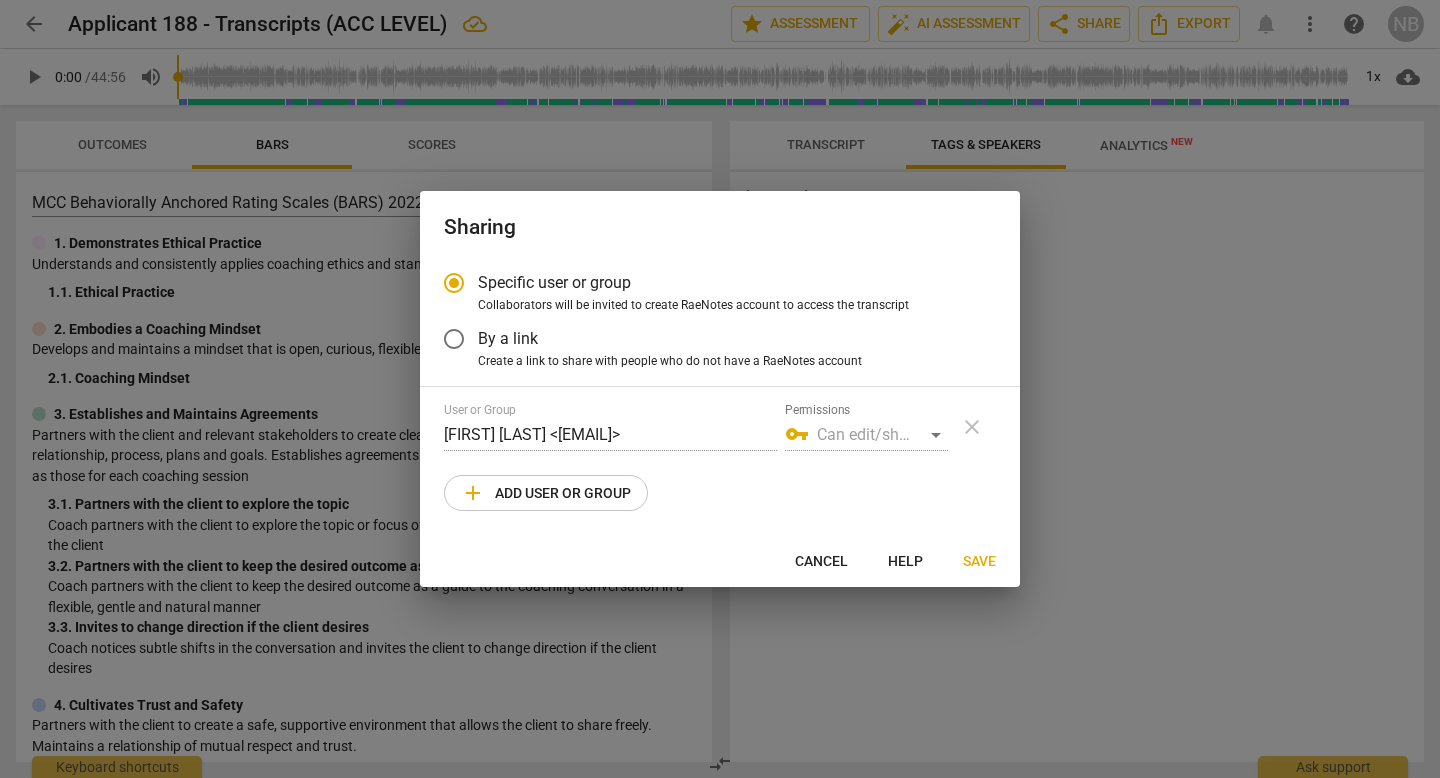 click on "By a link" at bounding box center [508, 338] 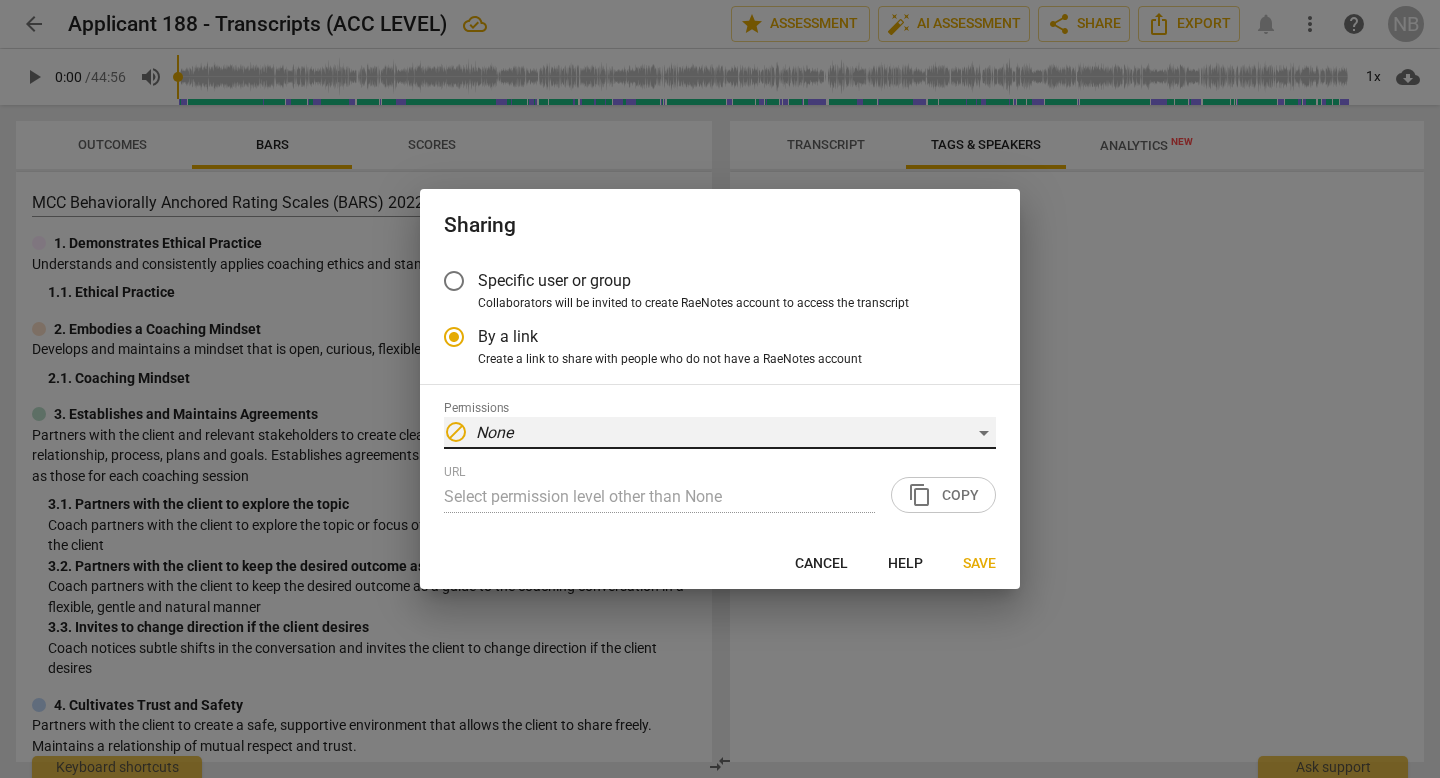 click on "block None" at bounding box center (720, 433) 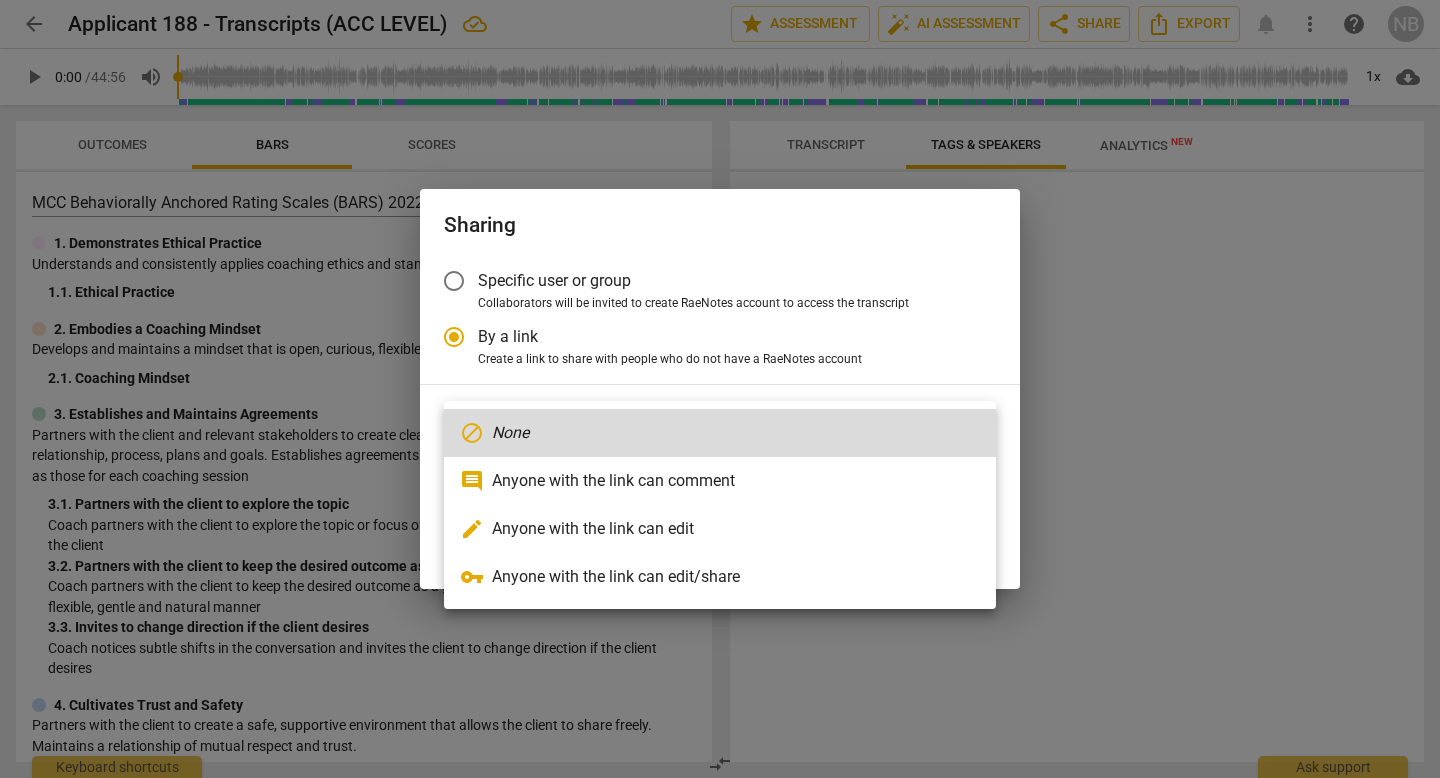 click on "vpn_key Anyone with the link can edit/share" at bounding box center (720, 577) 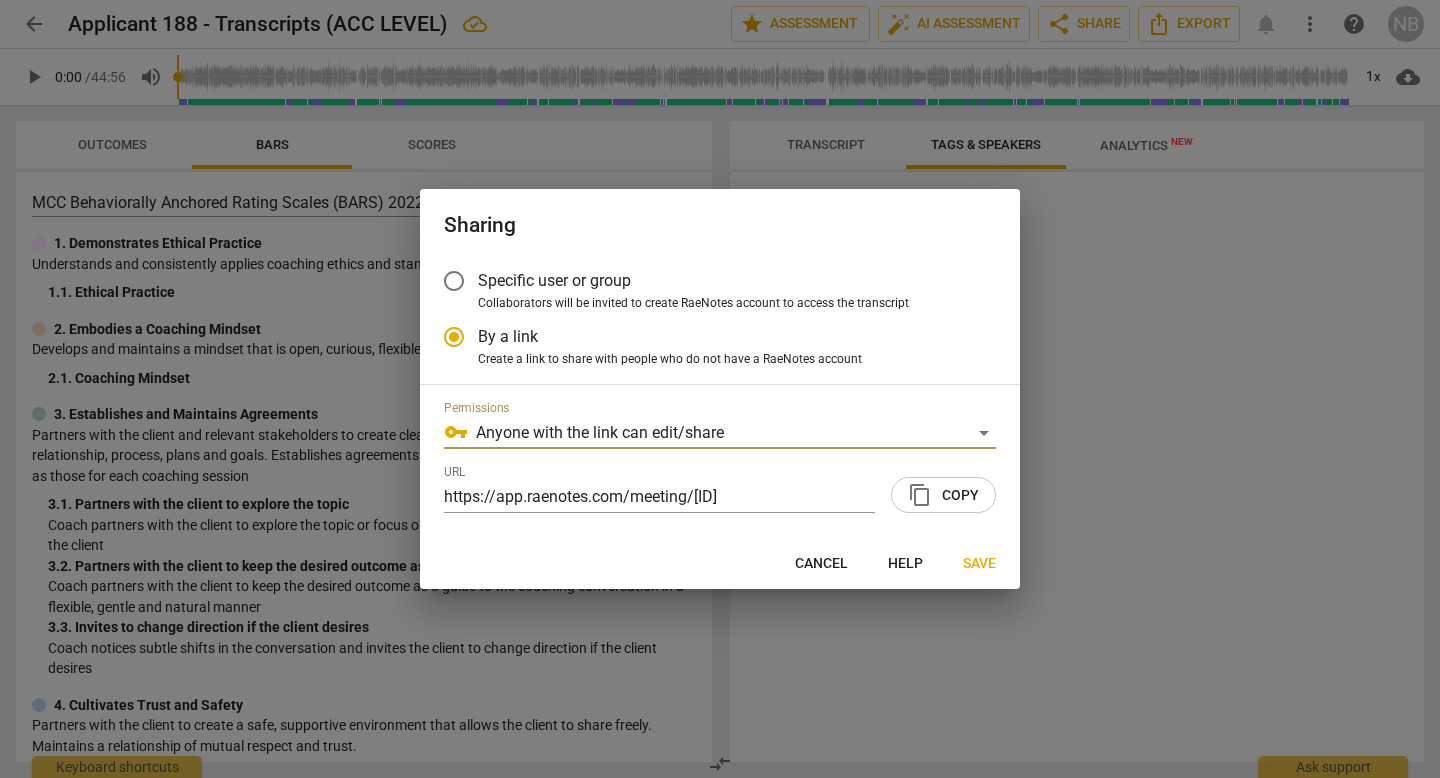 click on "content_copy" at bounding box center [920, 495] 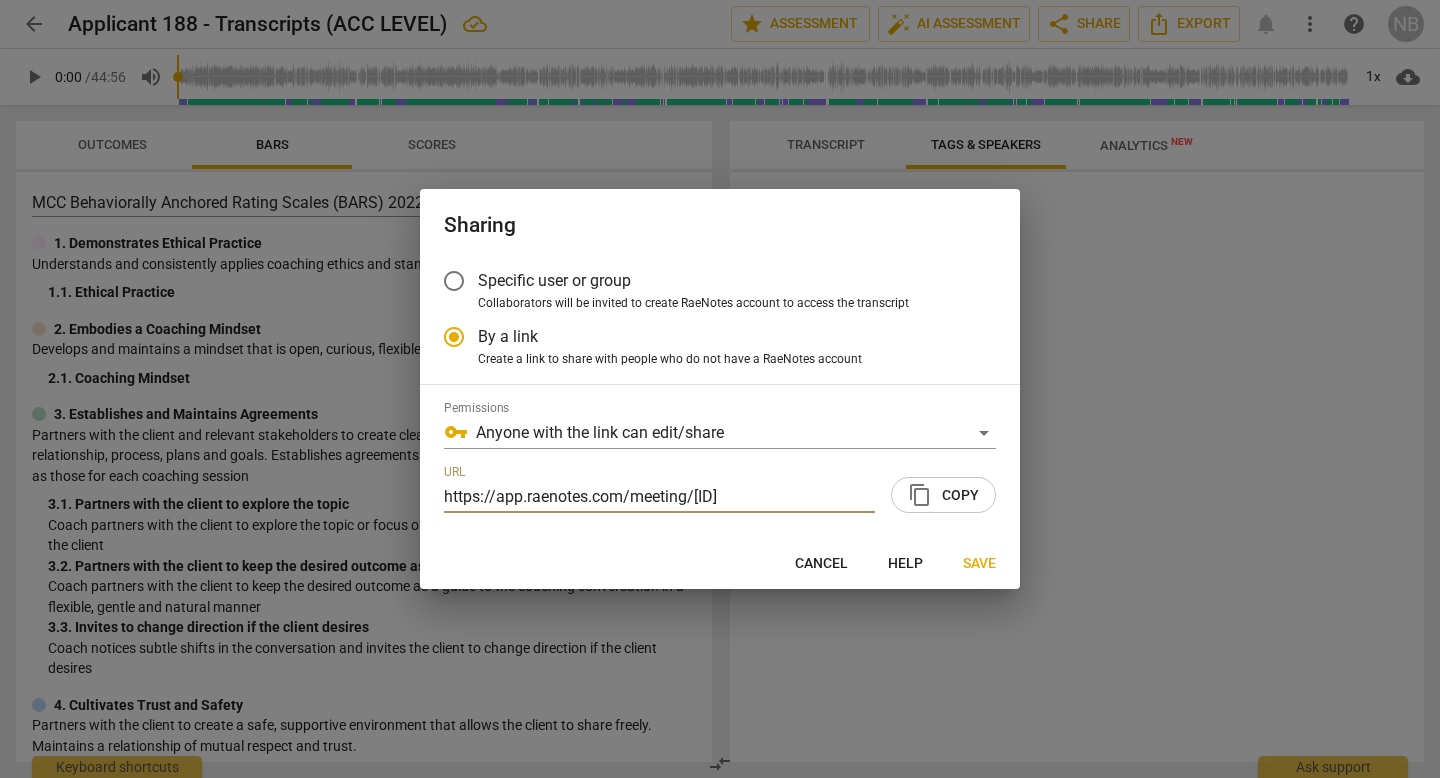 click on "Specific user or group" at bounding box center [454, 281] 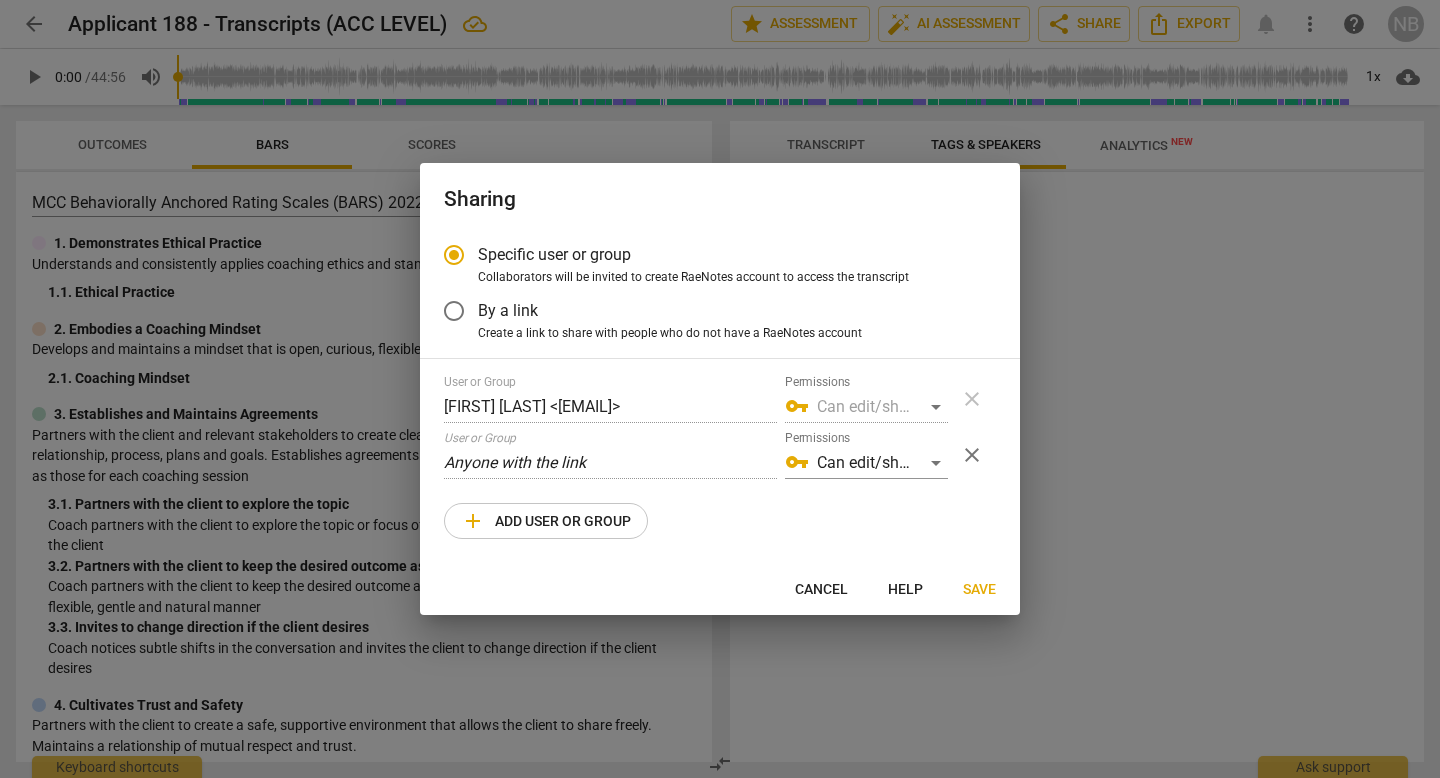 click on "User or Group [FIRST] [LAST] <[EMAIL]> Permissions vpn_key Can edit/share close User or Group Anyone with the link Permissions vpn_key Can edit/share close add Add user or group" at bounding box center [720, 457] 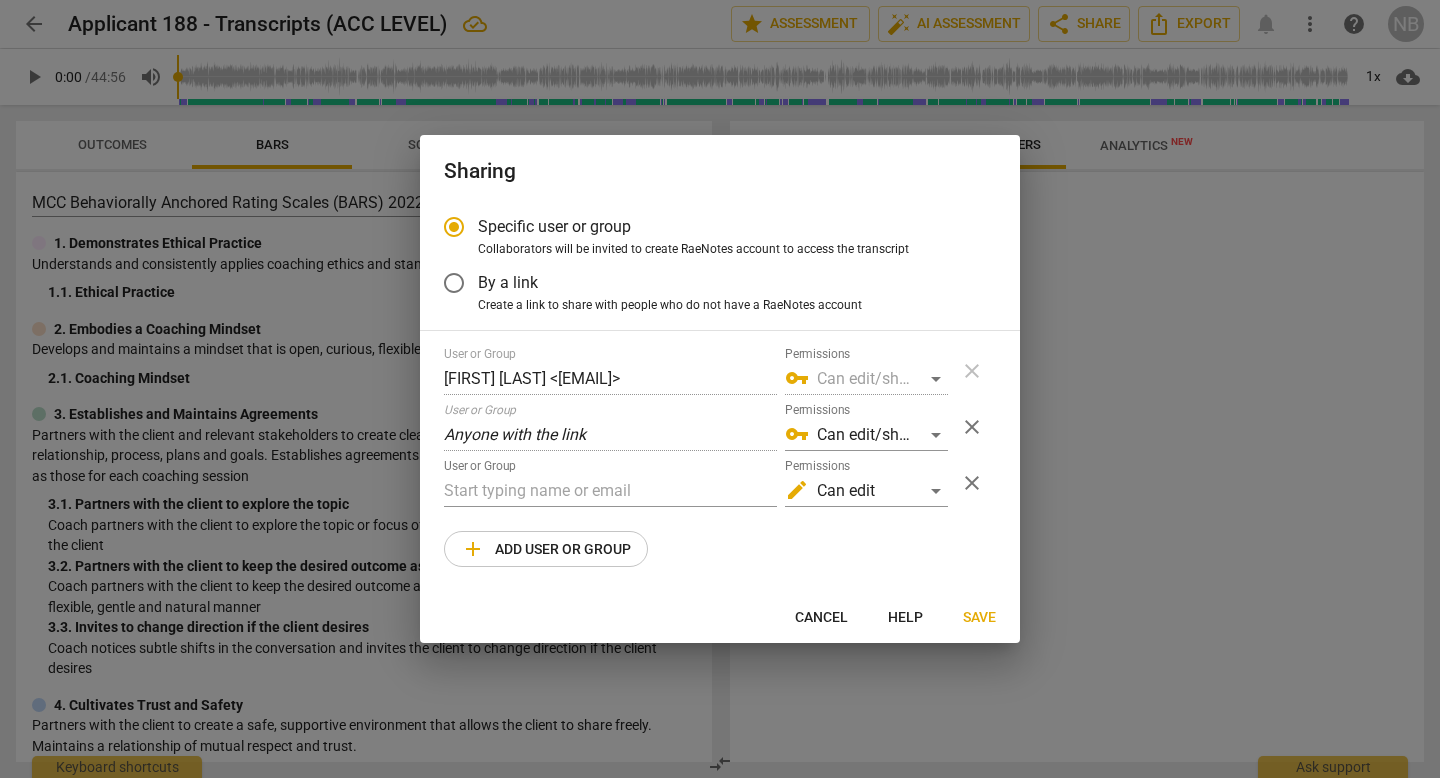 type 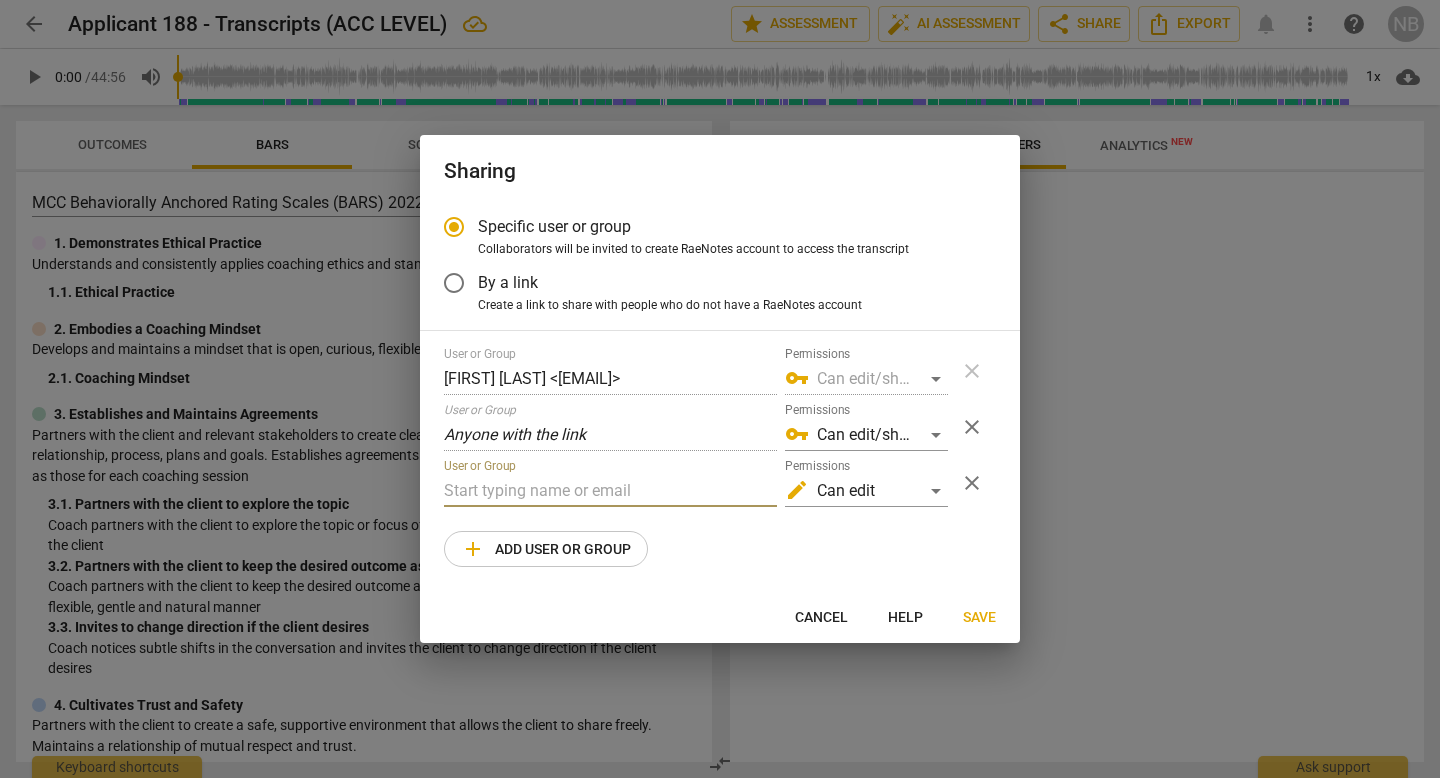 click at bounding box center [610, 491] 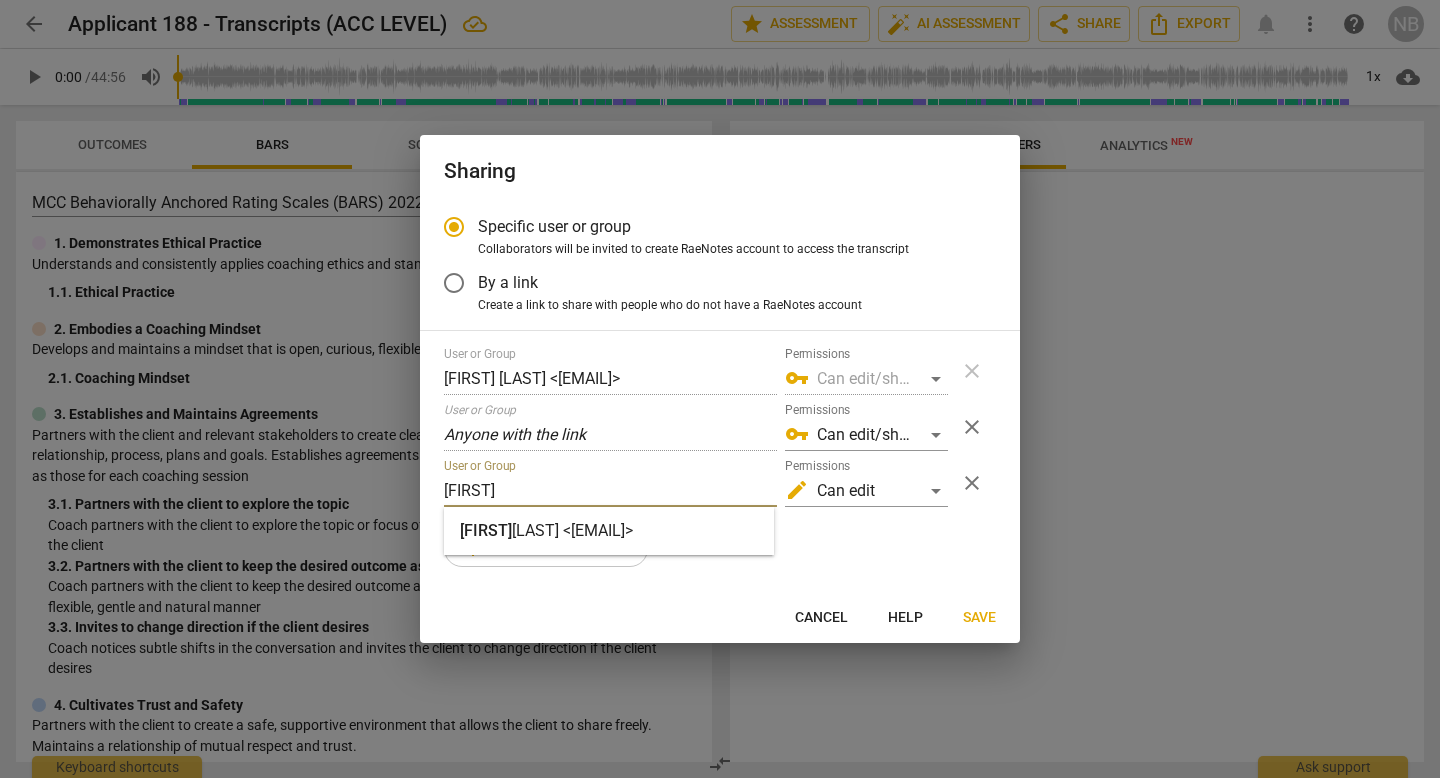 type on "[FIRST]" 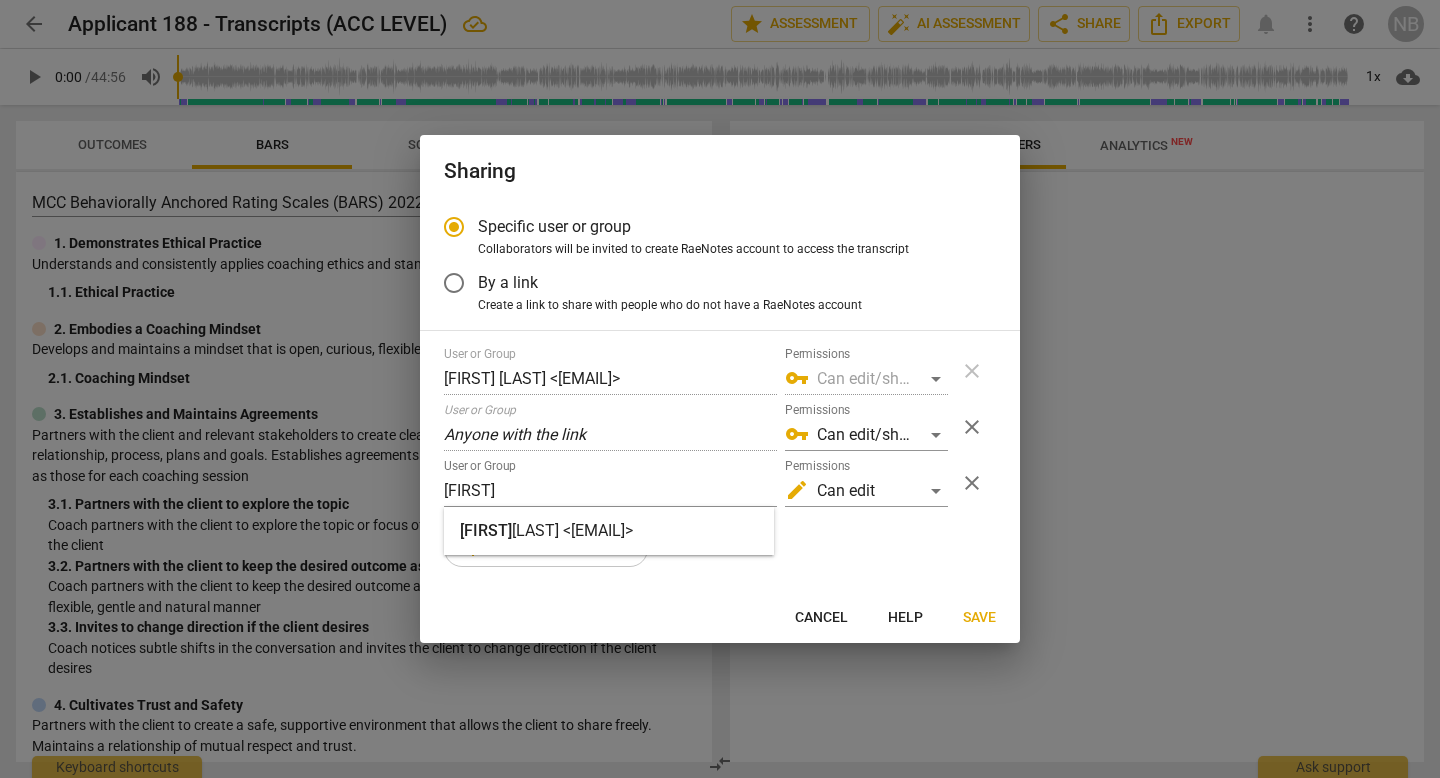 click on "[FIRST] [LAST] <[EMAIL]>" at bounding box center [609, 531] 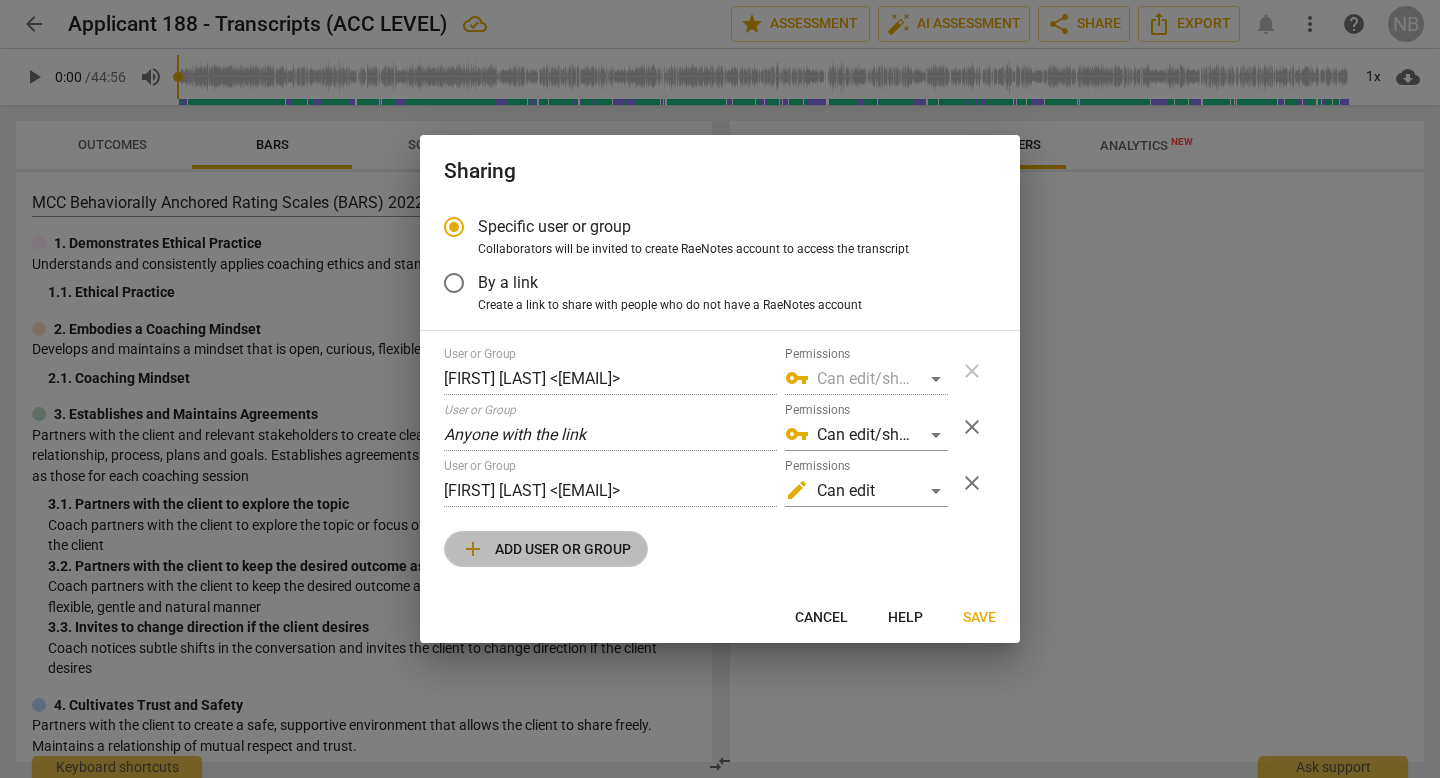 click on "add Add user or group" at bounding box center (546, 549) 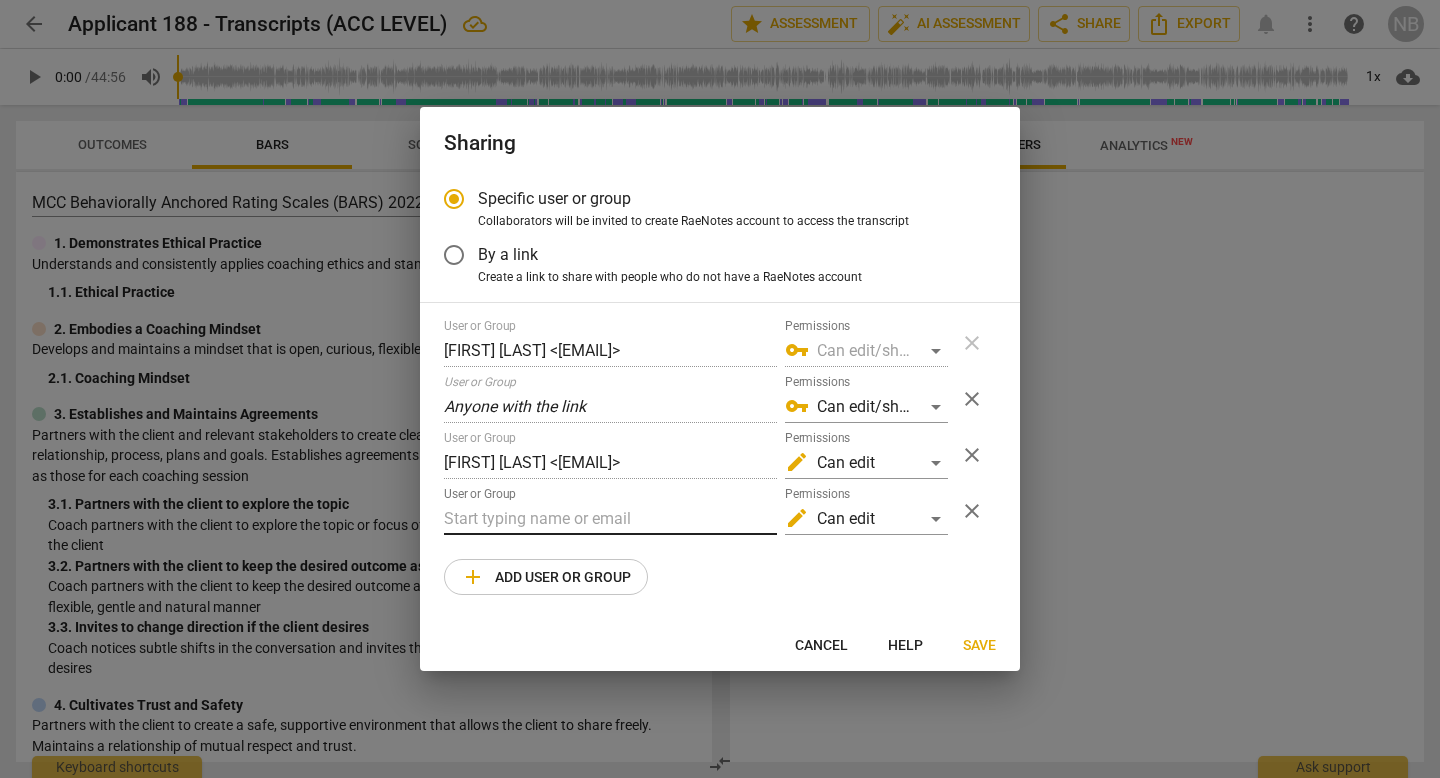 click at bounding box center [610, 519] 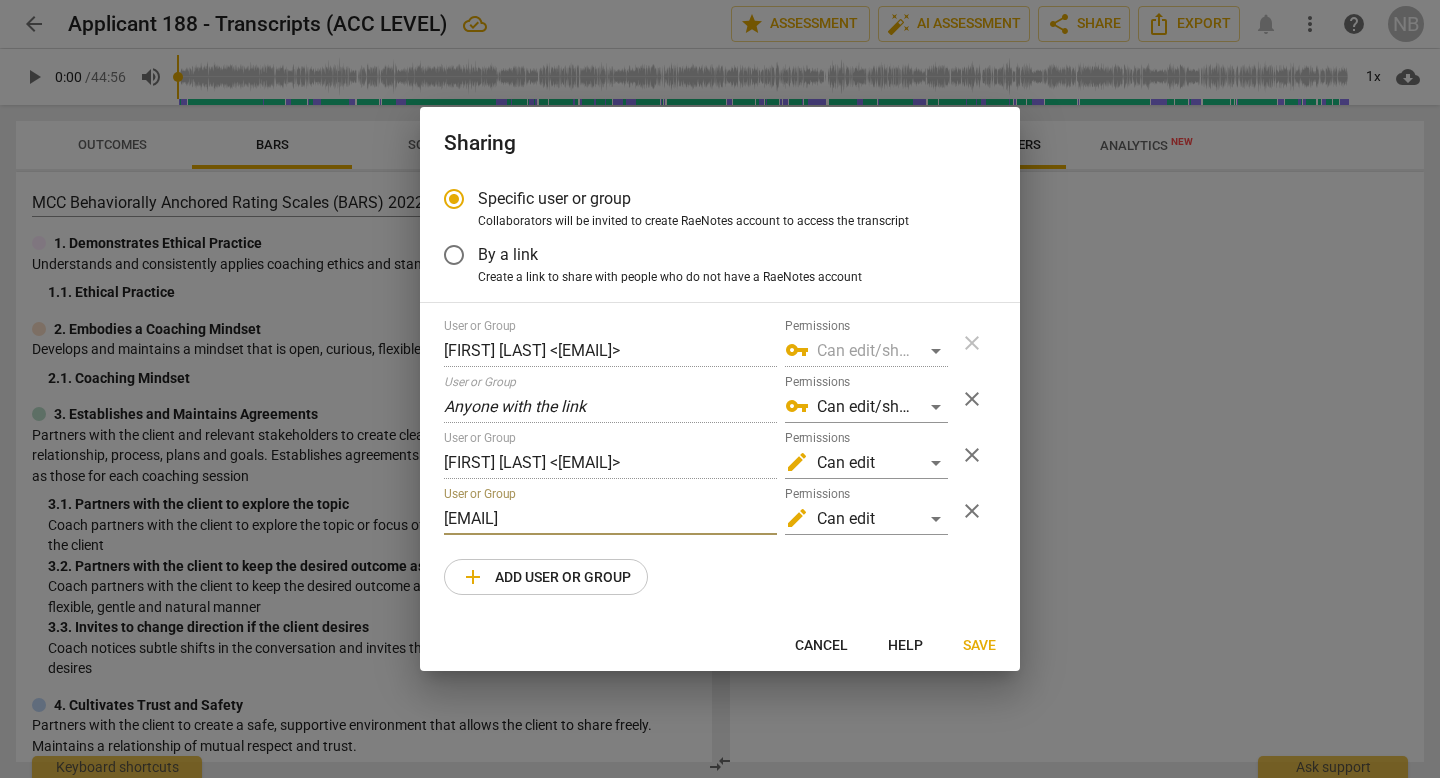 click on "[EMAIL]" at bounding box center [610, 519] 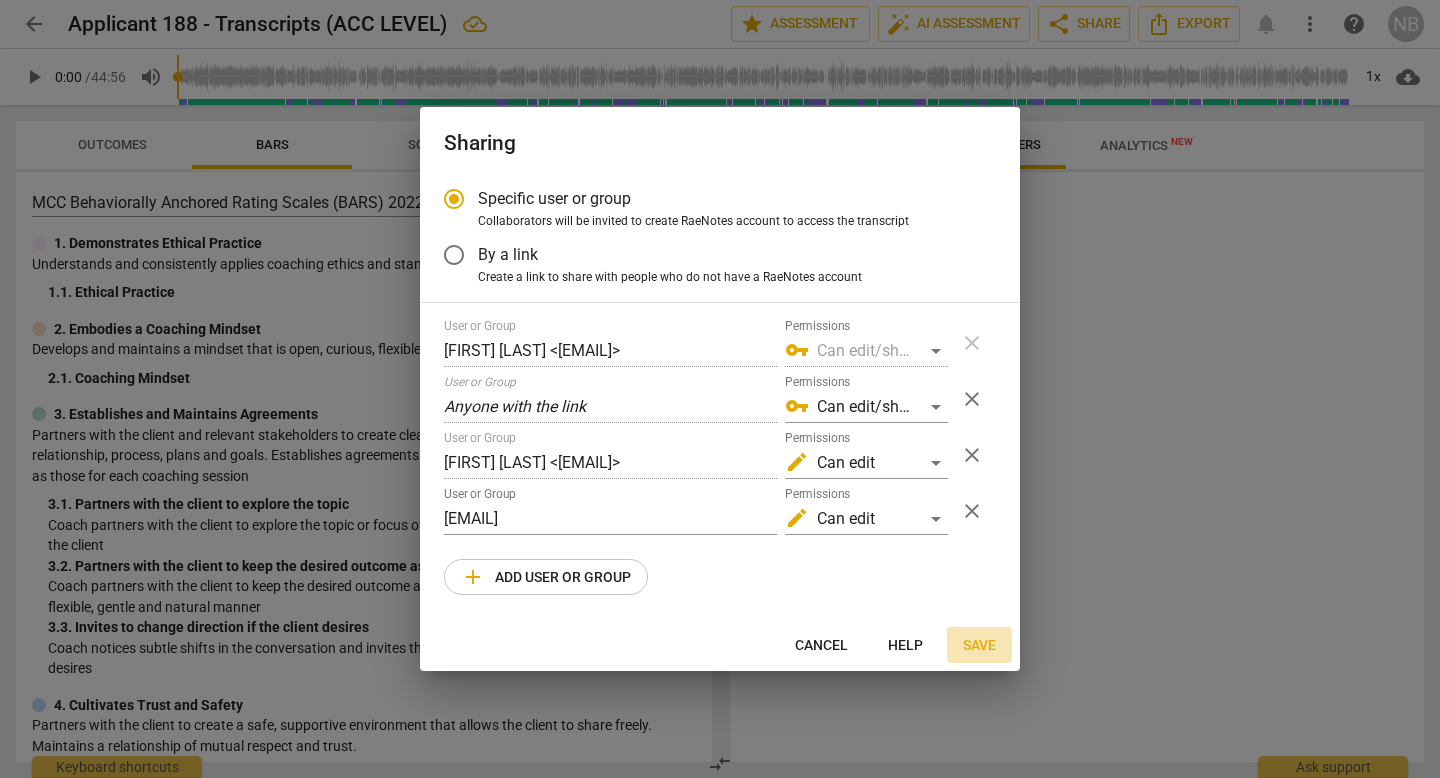 click on "Save" at bounding box center [979, 646] 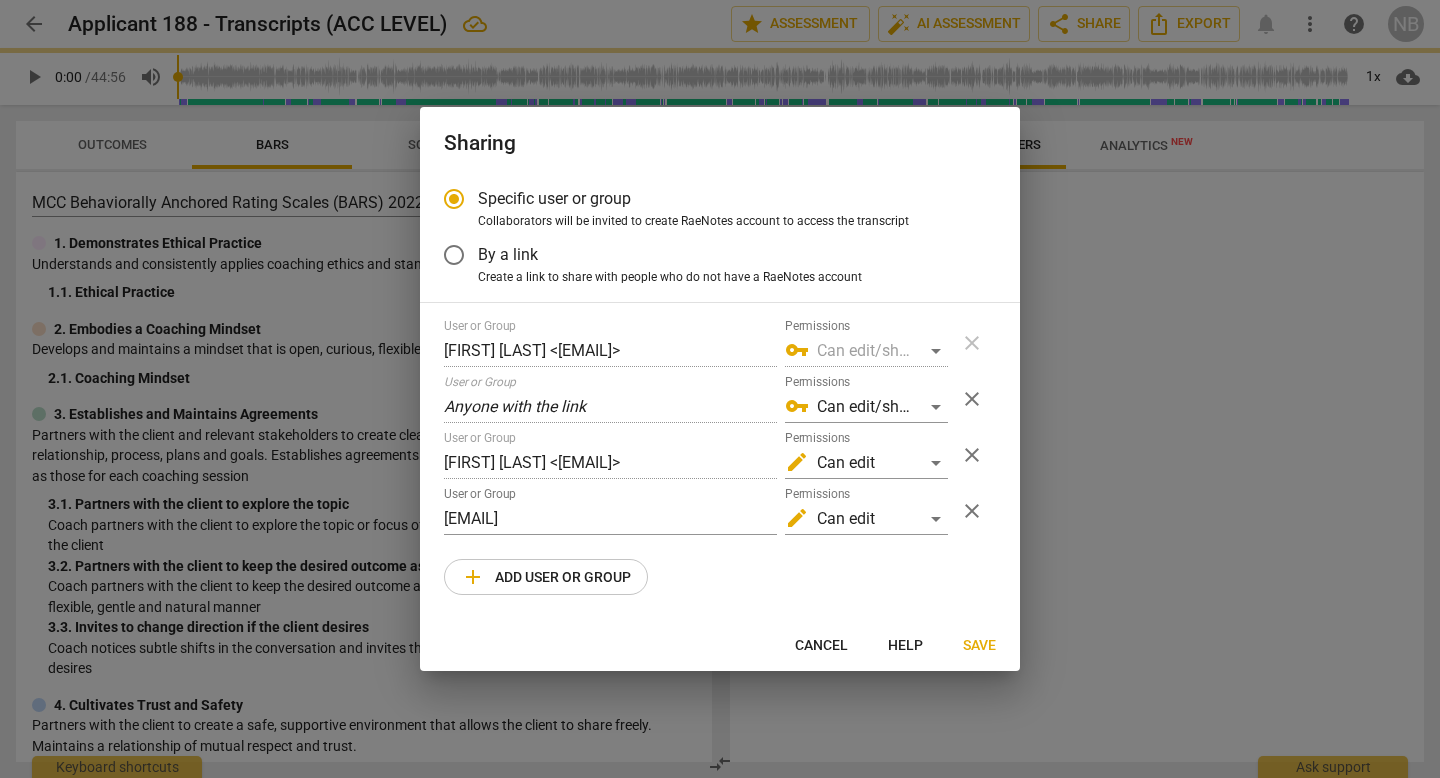 radio on "false" 